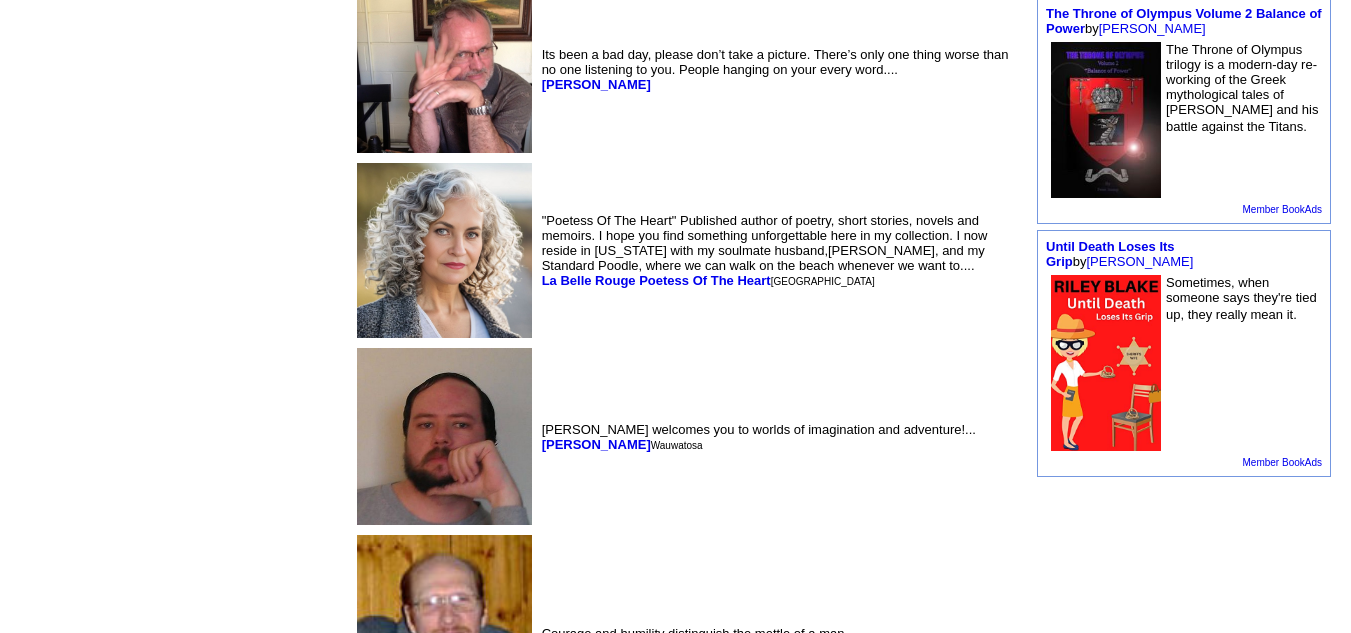 scroll, scrollTop: 1775, scrollLeft: 0, axis: vertical 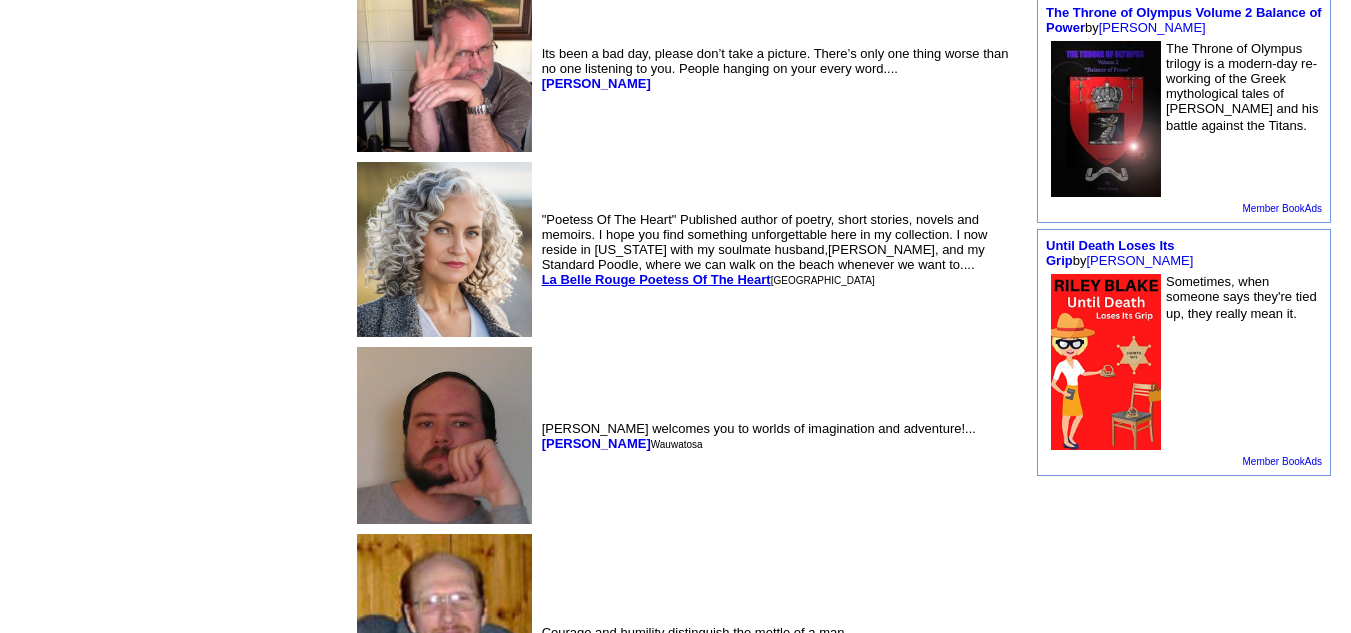 click on "La Belle Rouge Poetess Of The Heart" at bounding box center (656, 279) 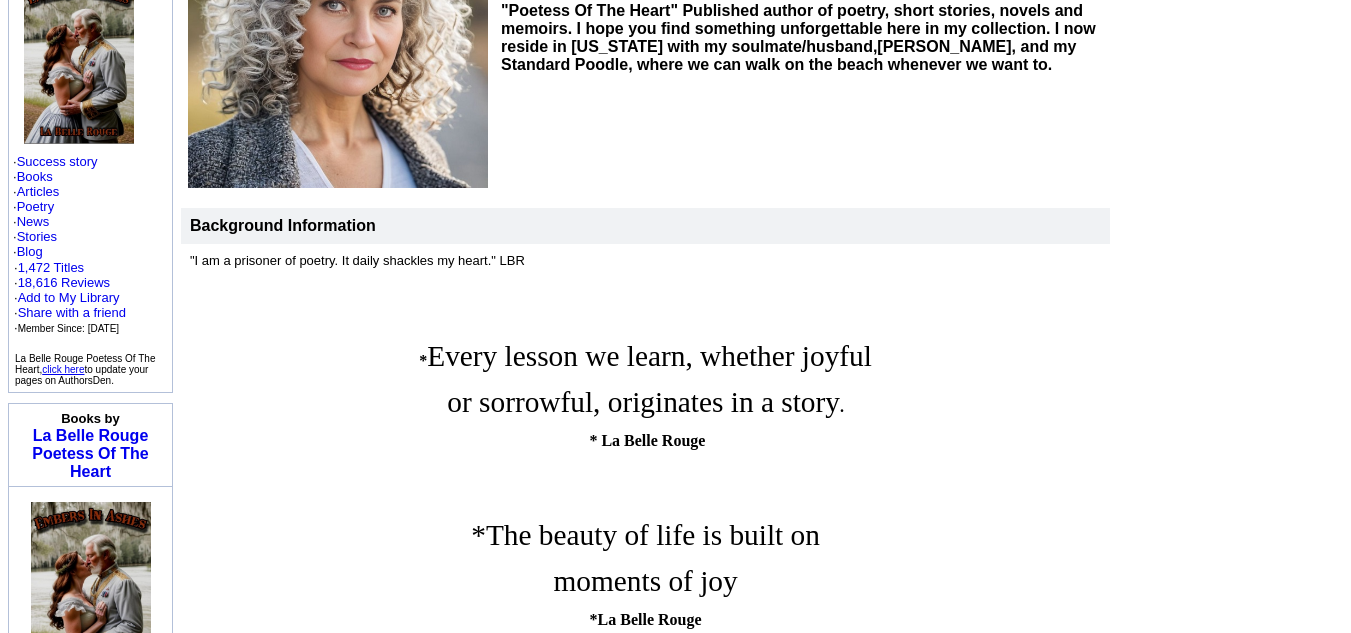scroll, scrollTop: 0, scrollLeft: 0, axis: both 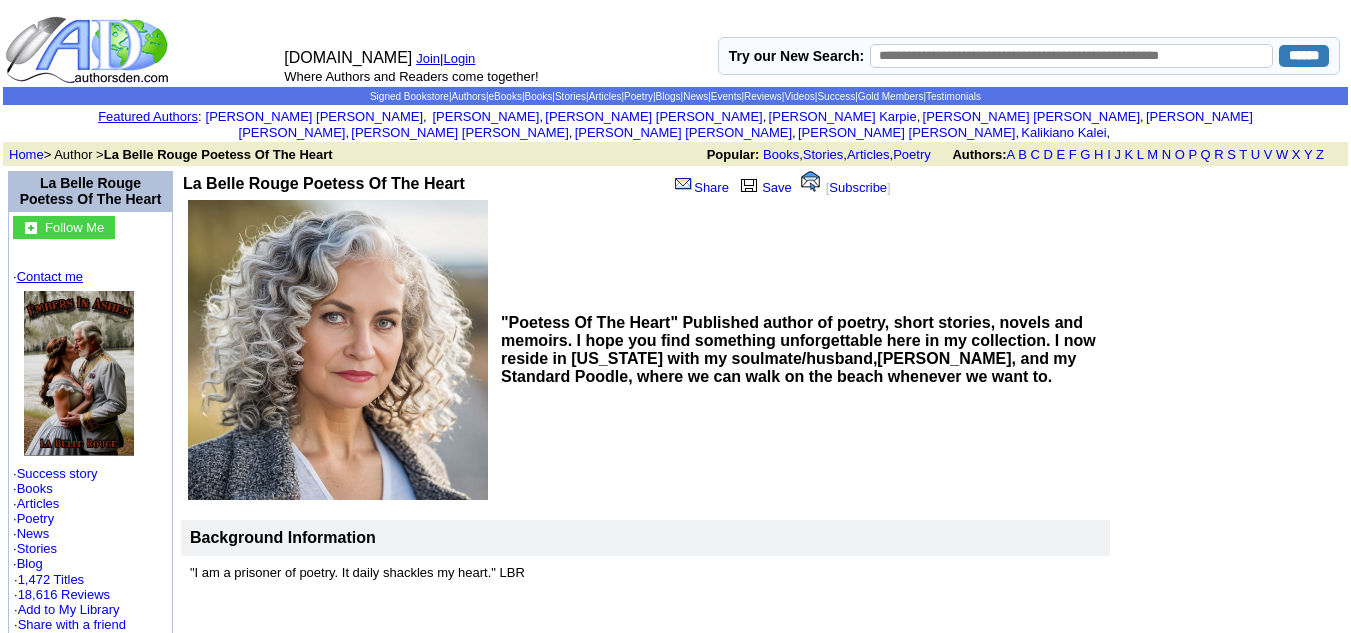 click on "Contact me" at bounding box center [50, 276] 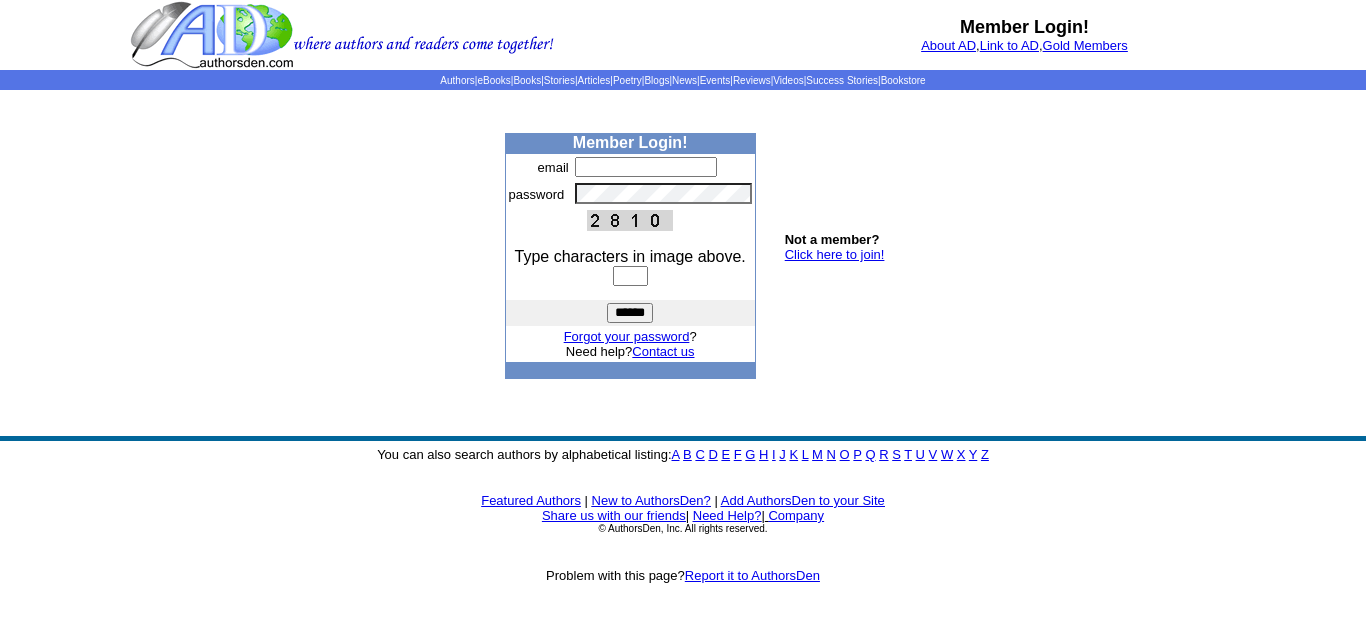 scroll, scrollTop: 0, scrollLeft: 0, axis: both 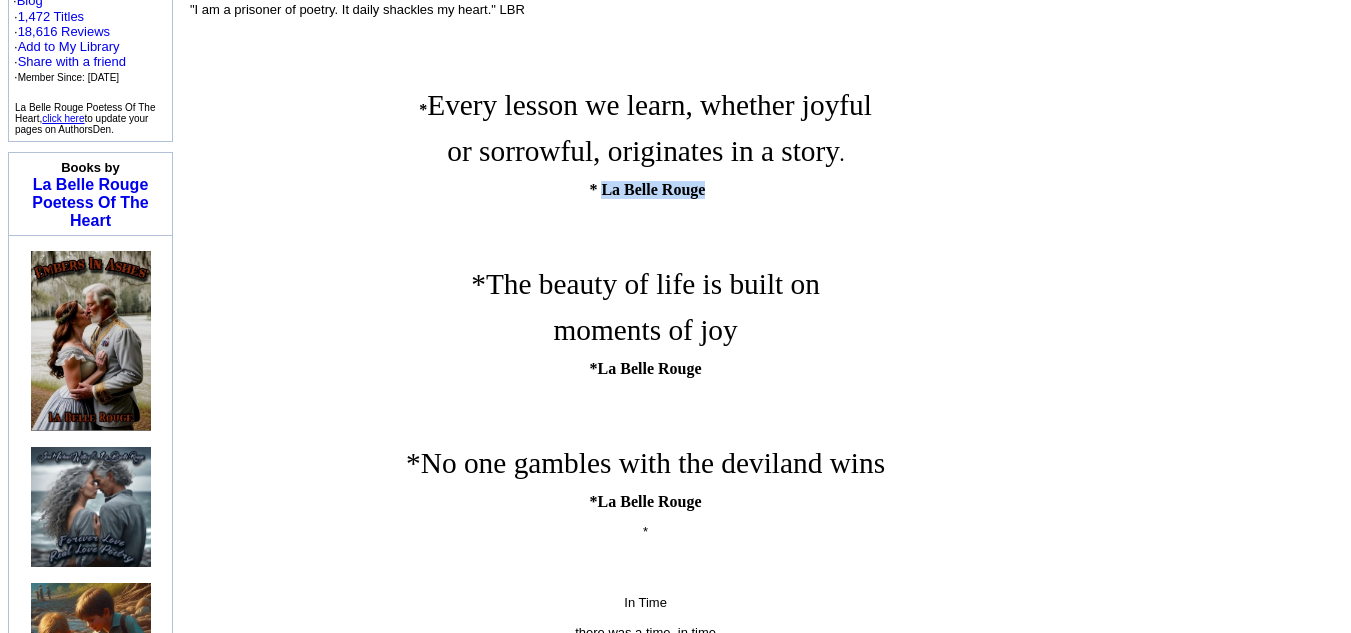 drag, startPoint x: 597, startPoint y: 194, endPoint x: 713, endPoint y: 191, distance: 116.03879 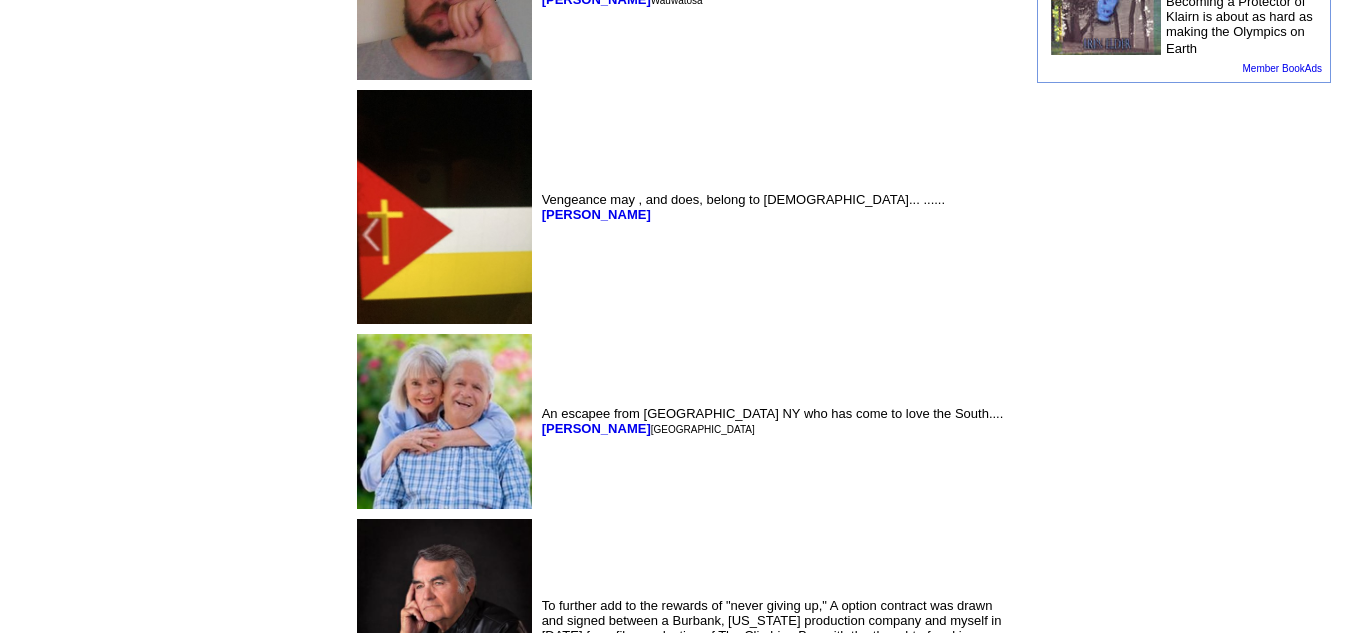 scroll, scrollTop: 2116, scrollLeft: 0, axis: vertical 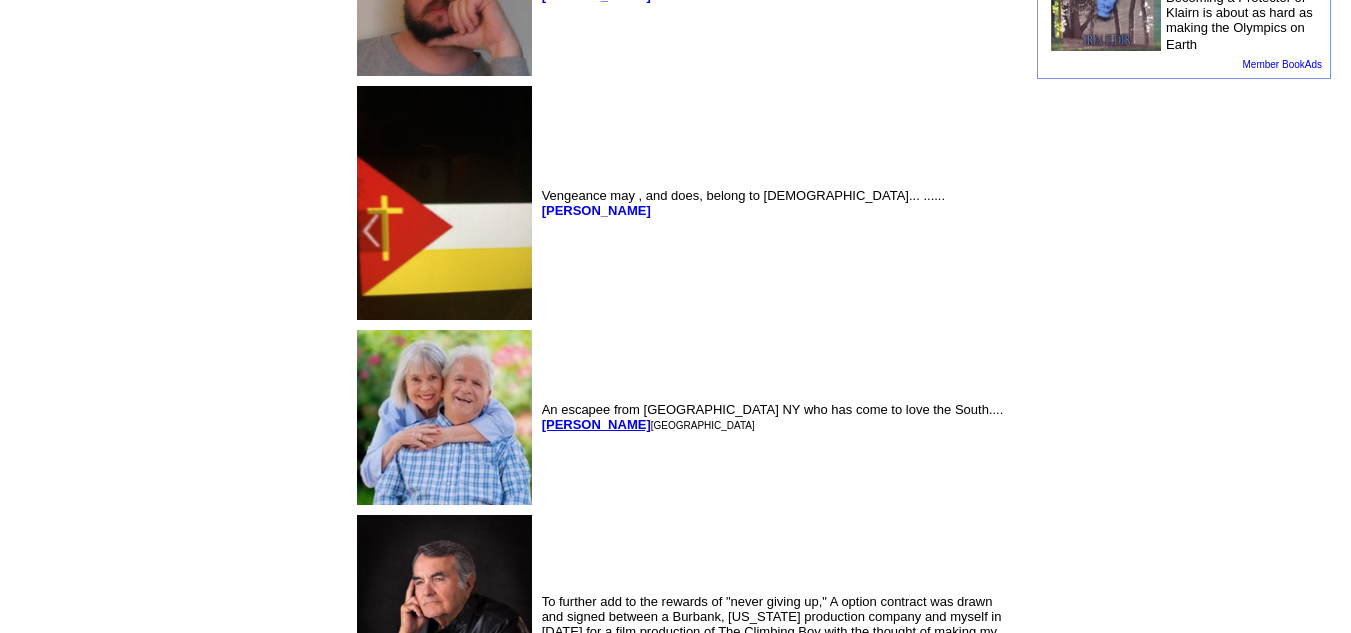click on "Paul Samuels" at bounding box center (596, 424) 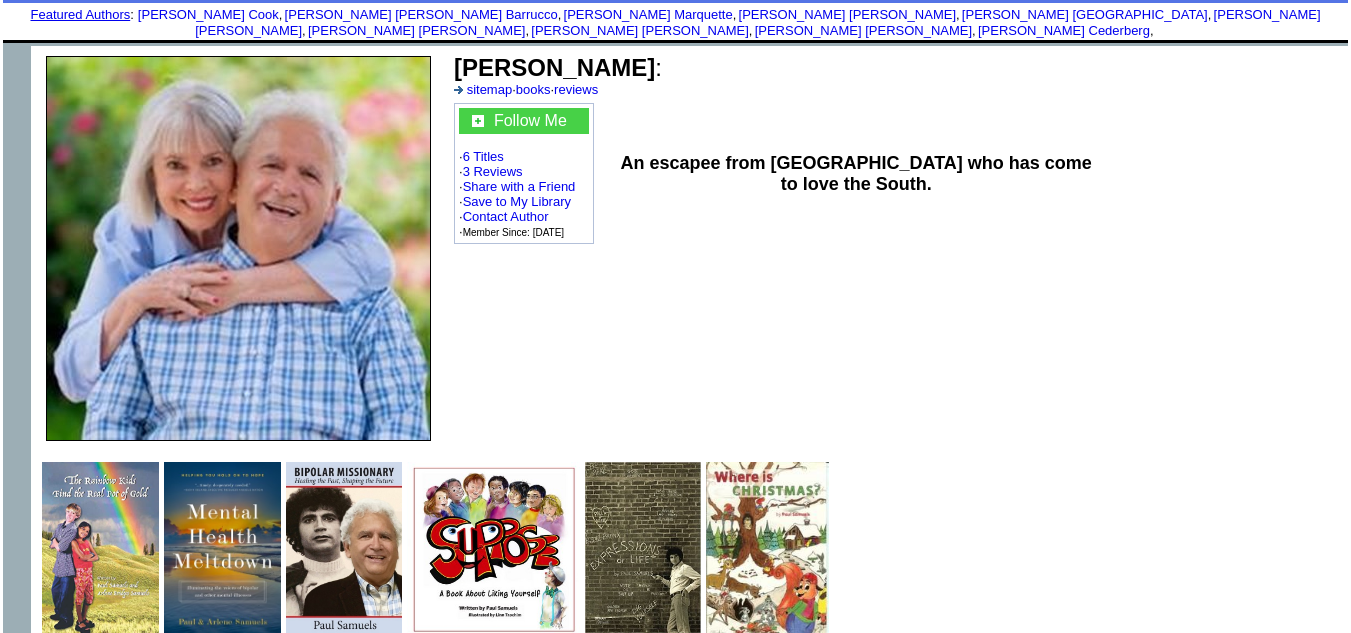 scroll, scrollTop: 101, scrollLeft: 0, axis: vertical 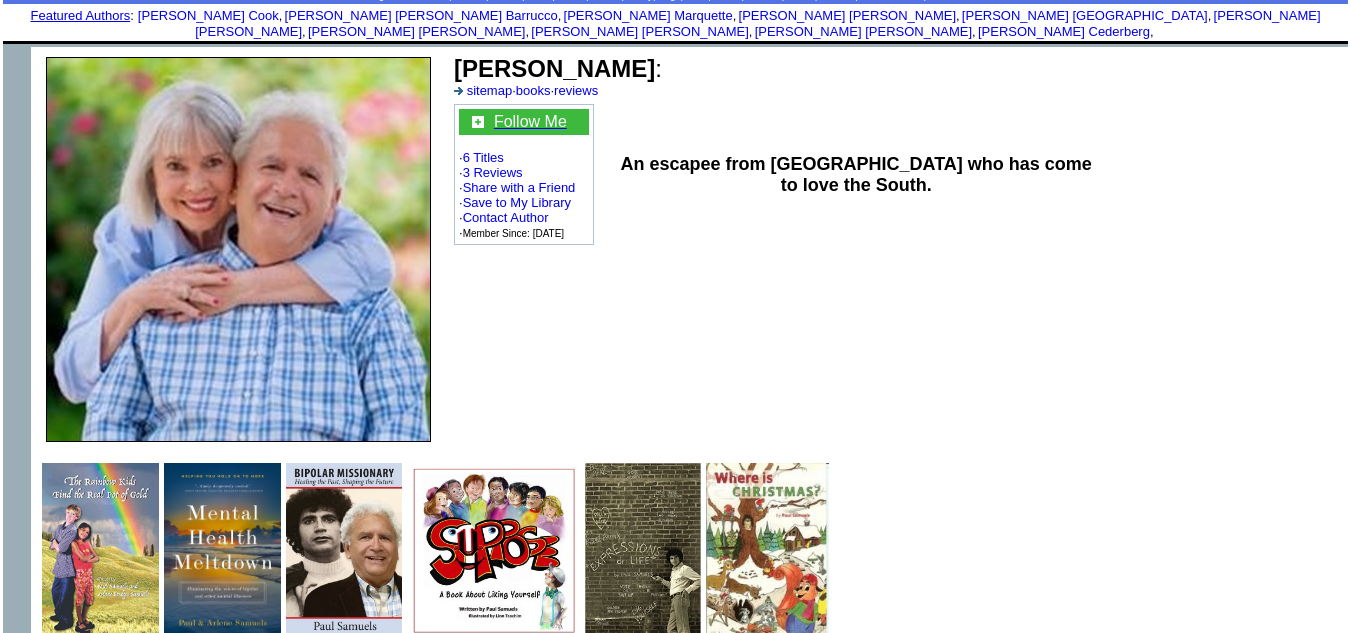 click on "Follow Me" at bounding box center [530, 121] 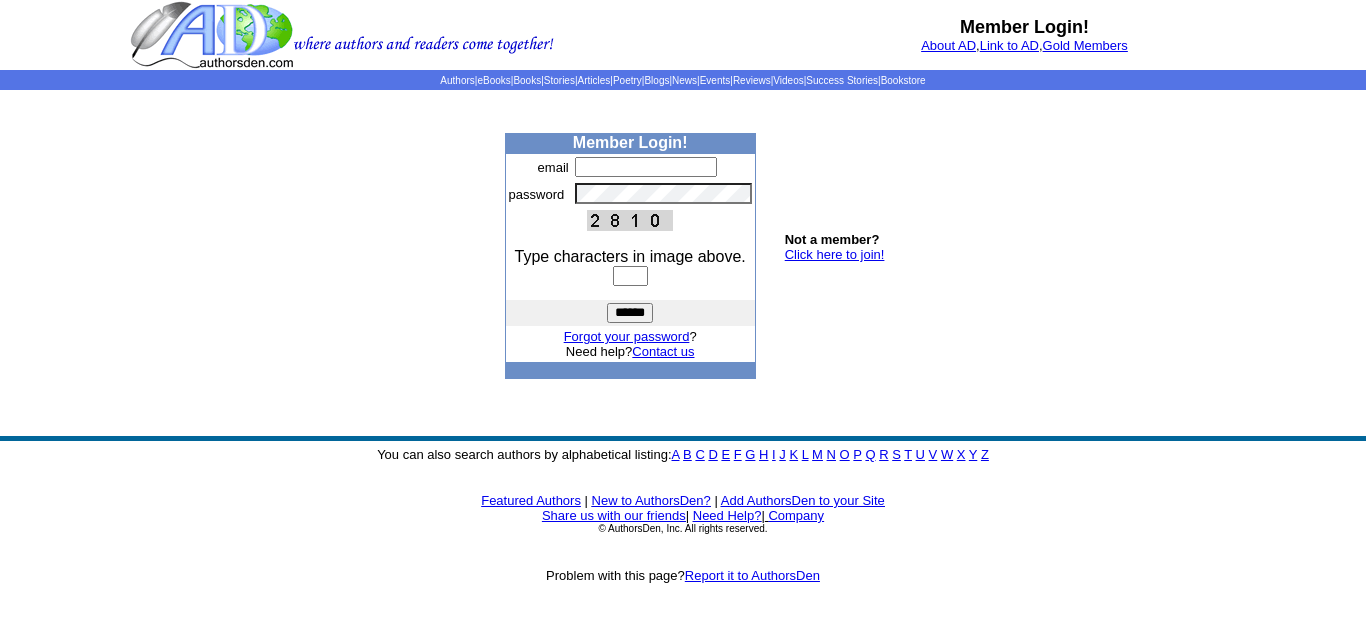 scroll, scrollTop: 0, scrollLeft: 0, axis: both 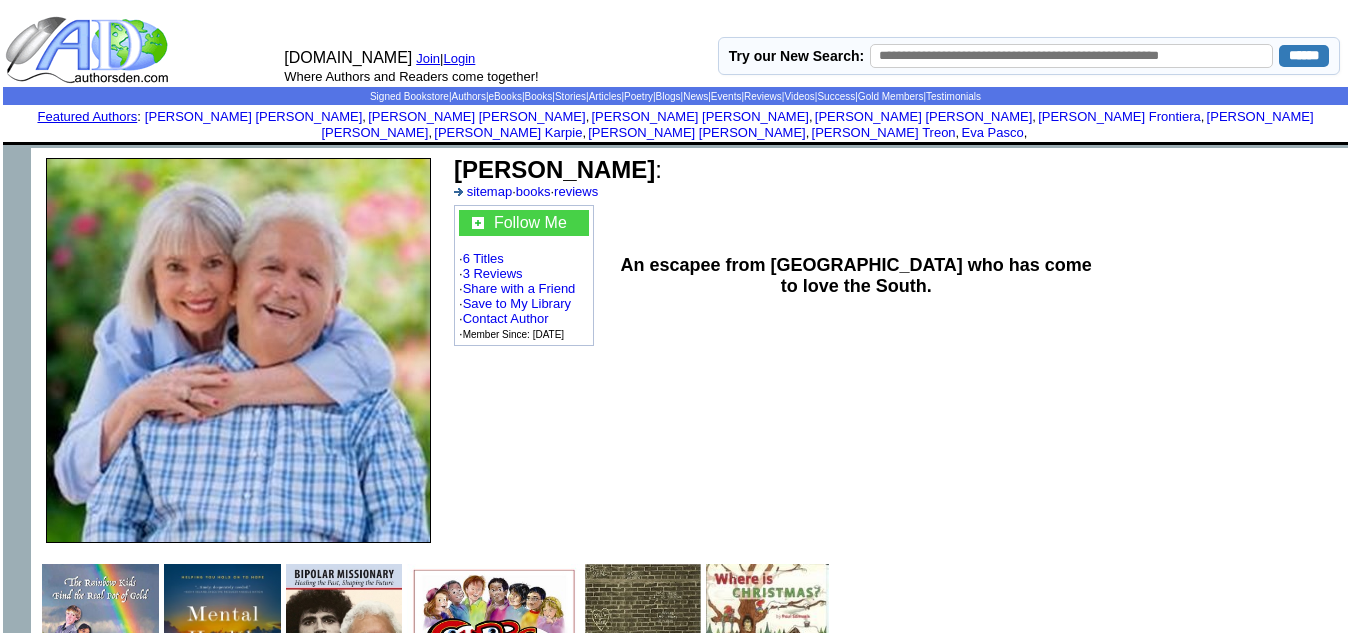 drag, startPoint x: 674, startPoint y: 157, endPoint x: 446, endPoint y: 152, distance: 228.05482 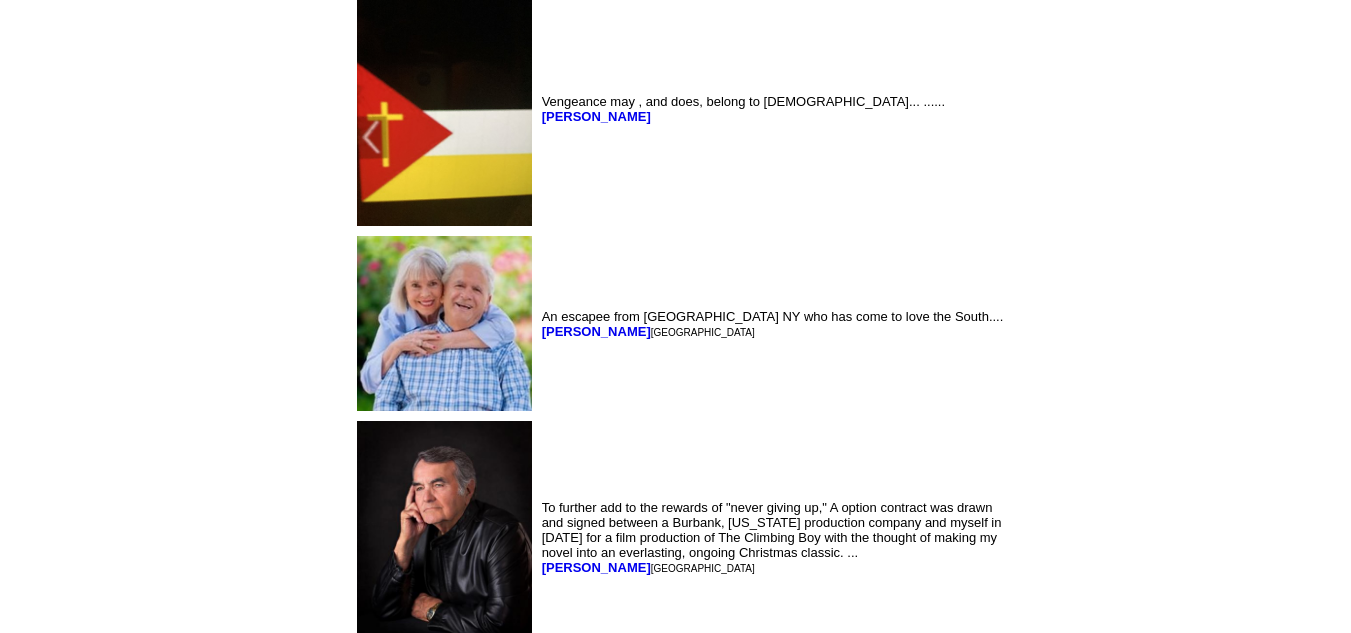 scroll, scrollTop: 2488, scrollLeft: 0, axis: vertical 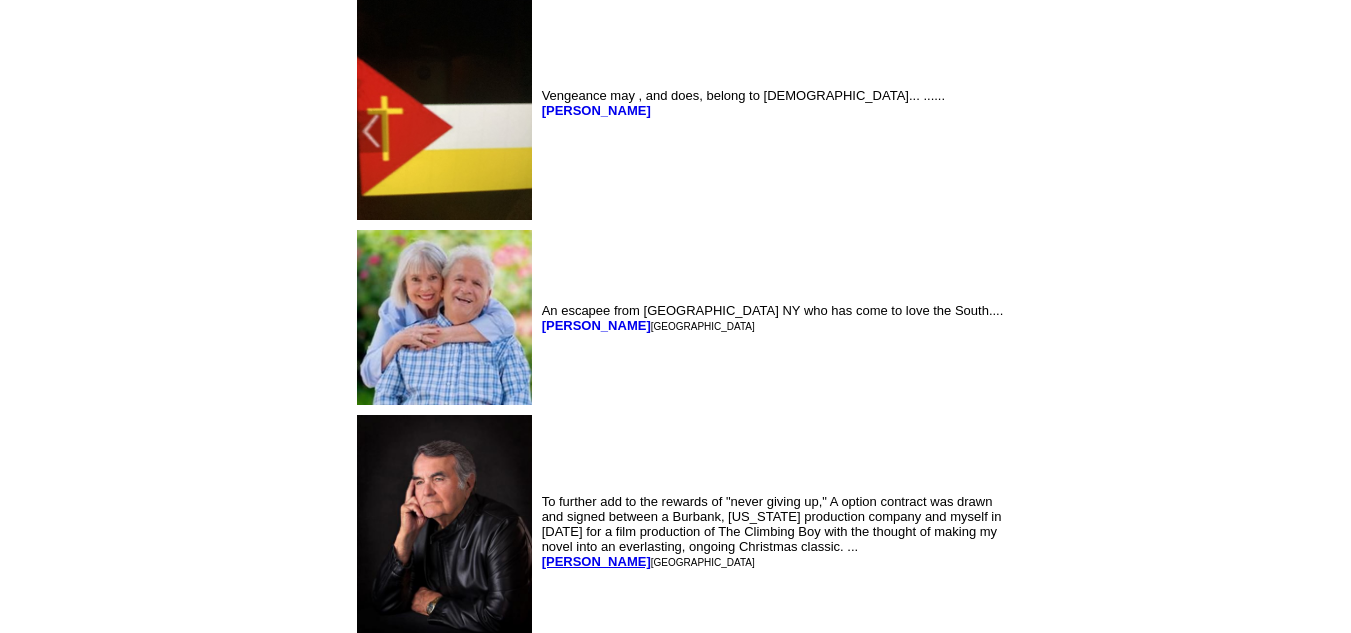 click on "[PERSON_NAME]" at bounding box center [596, 561] 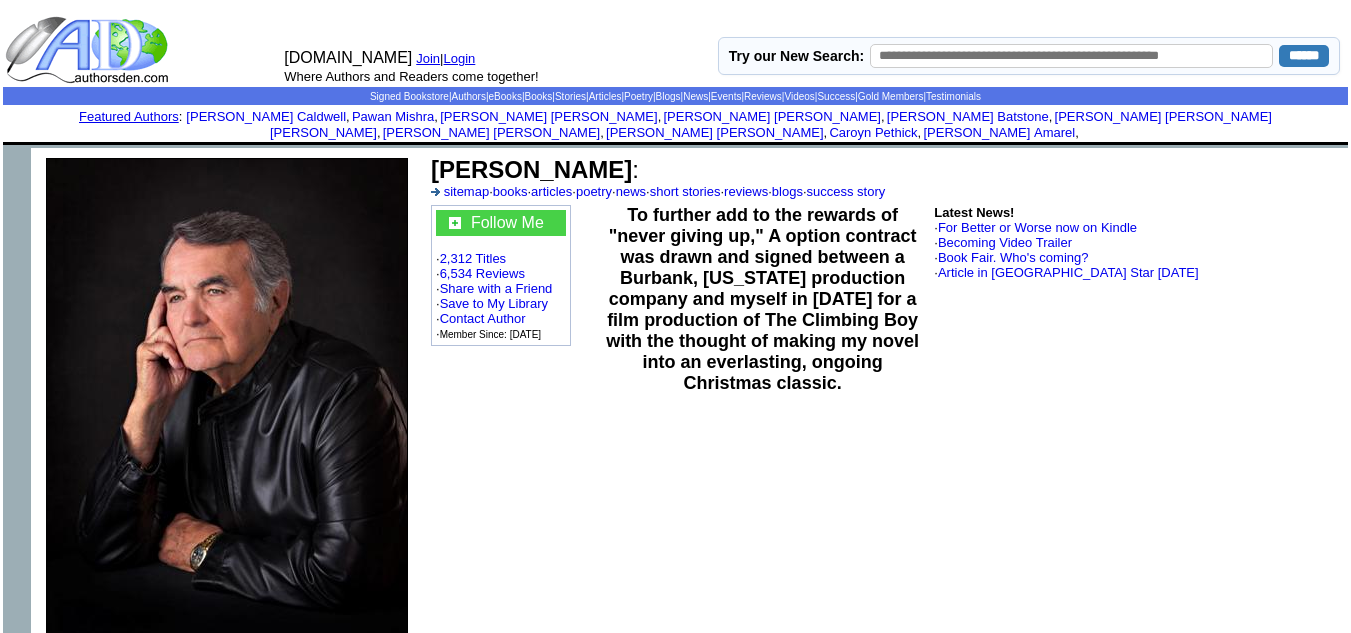 scroll, scrollTop: 0, scrollLeft: 0, axis: both 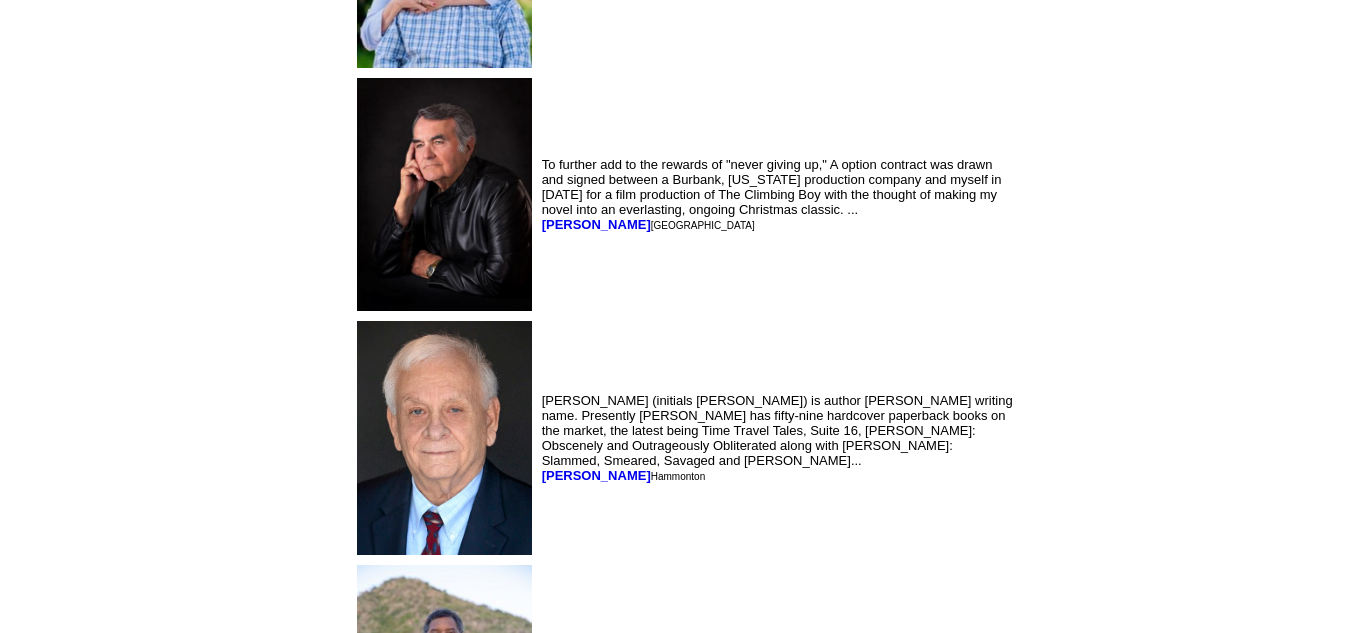click at bounding box center (444, 437) 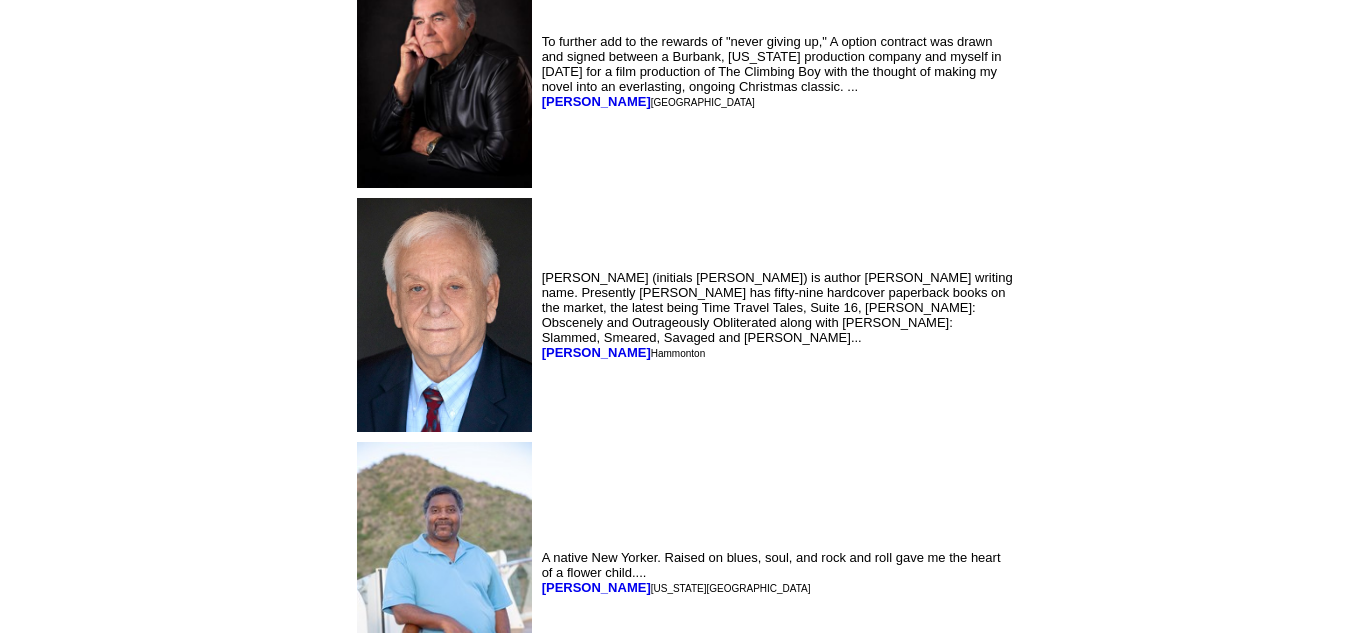 scroll, scrollTop: 3003, scrollLeft: 0, axis: vertical 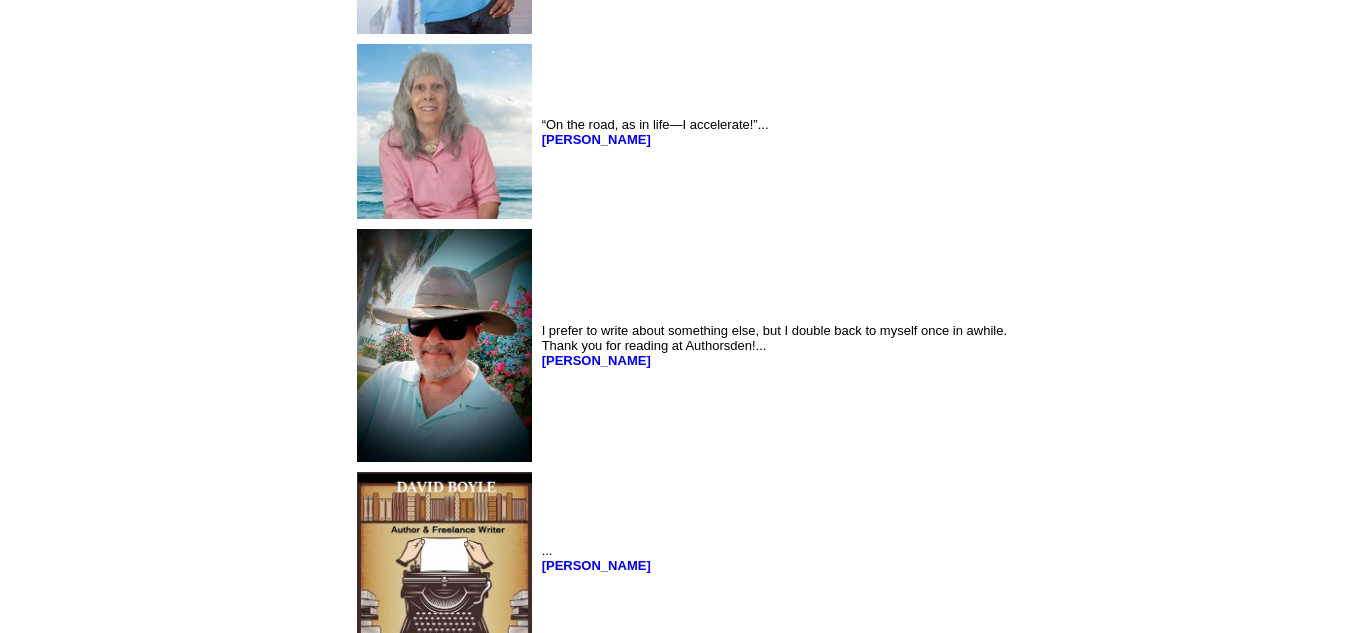 click on "“On the road, as in life—I accelerate!”... [PERSON_NAME]" at bounding box center (778, 131) 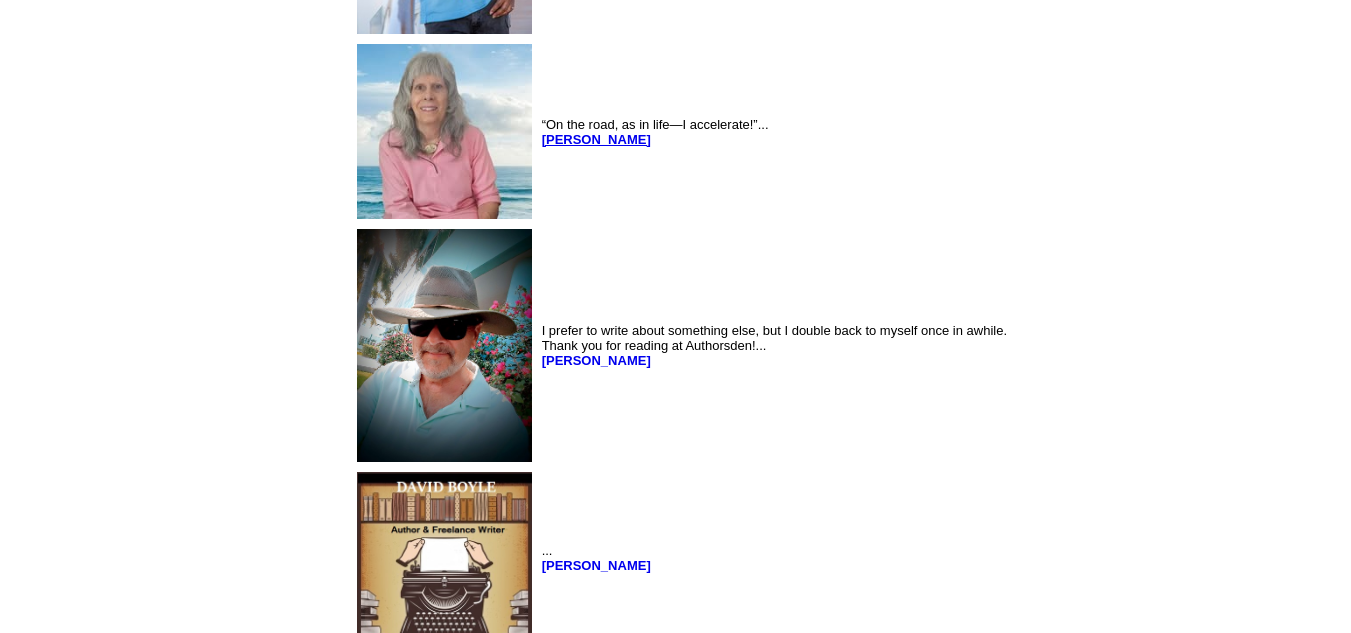 click on "[PERSON_NAME]" at bounding box center [596, 139] 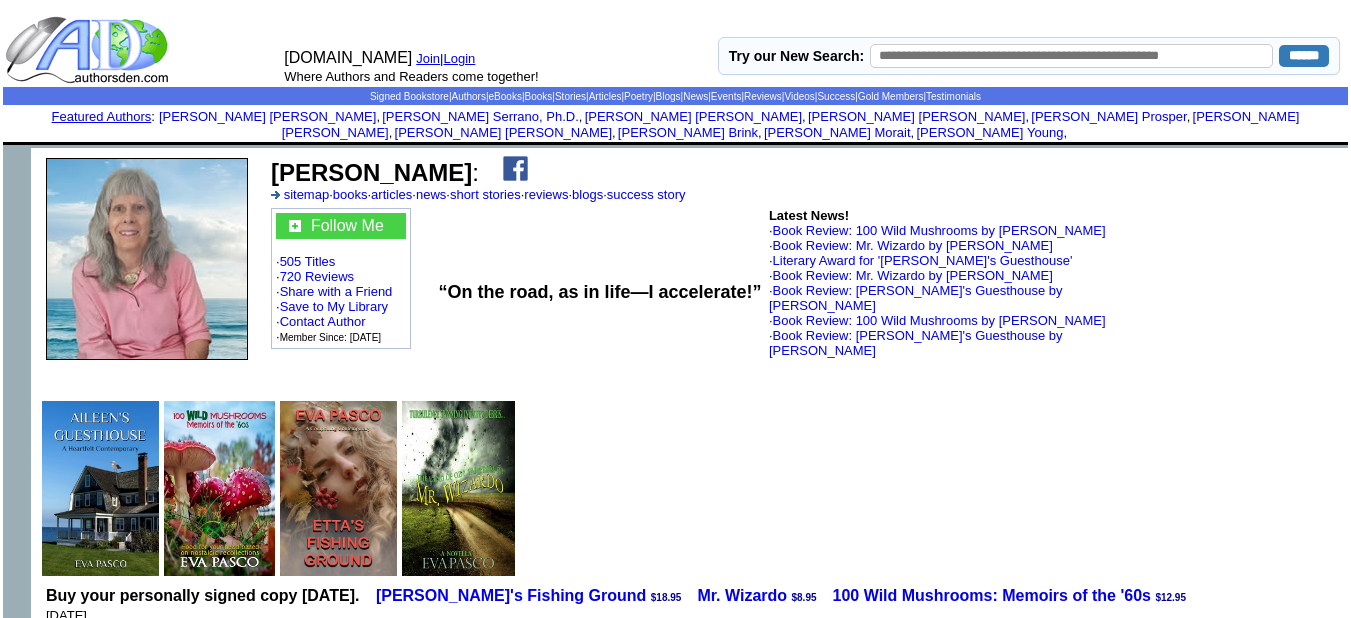 scroll, scrollTop: 0, scrollLeft: 0, axis: both 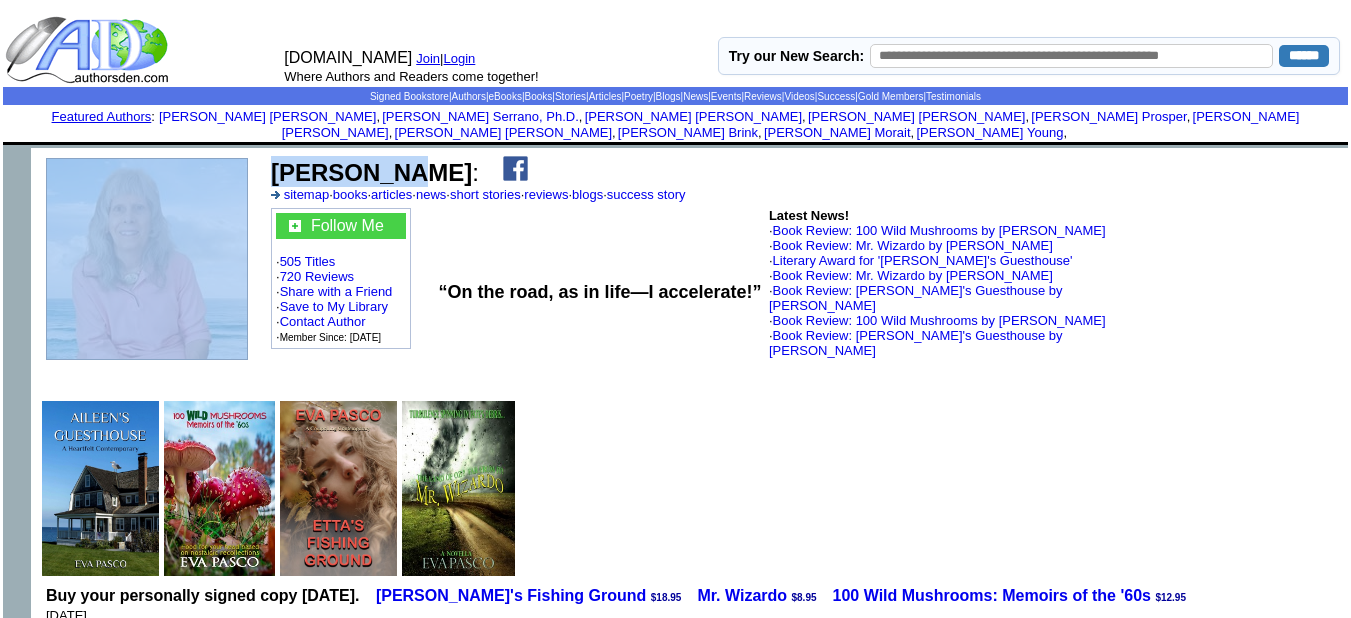 drag, startPoint x: 385, startPoint y: 154, endPoint x: 239, endPoint y: 158, distance: 146.05478 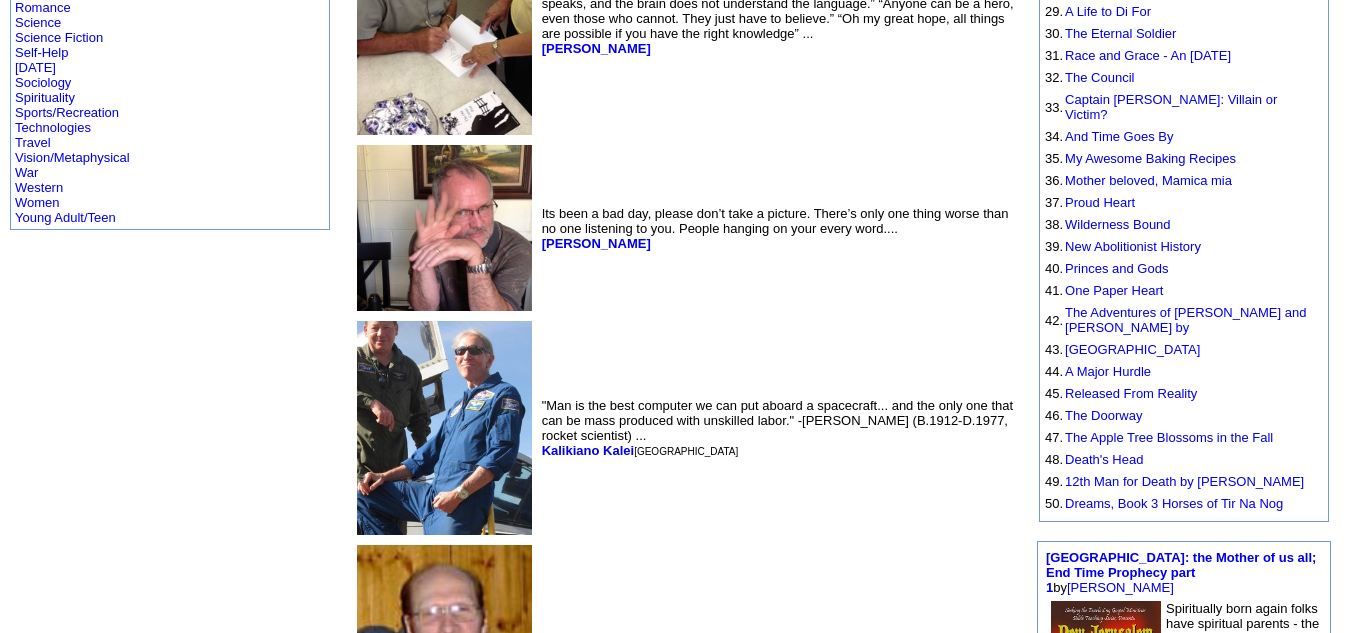 scroll, scrollTop: 0, scrollLeft: 0, axis: both 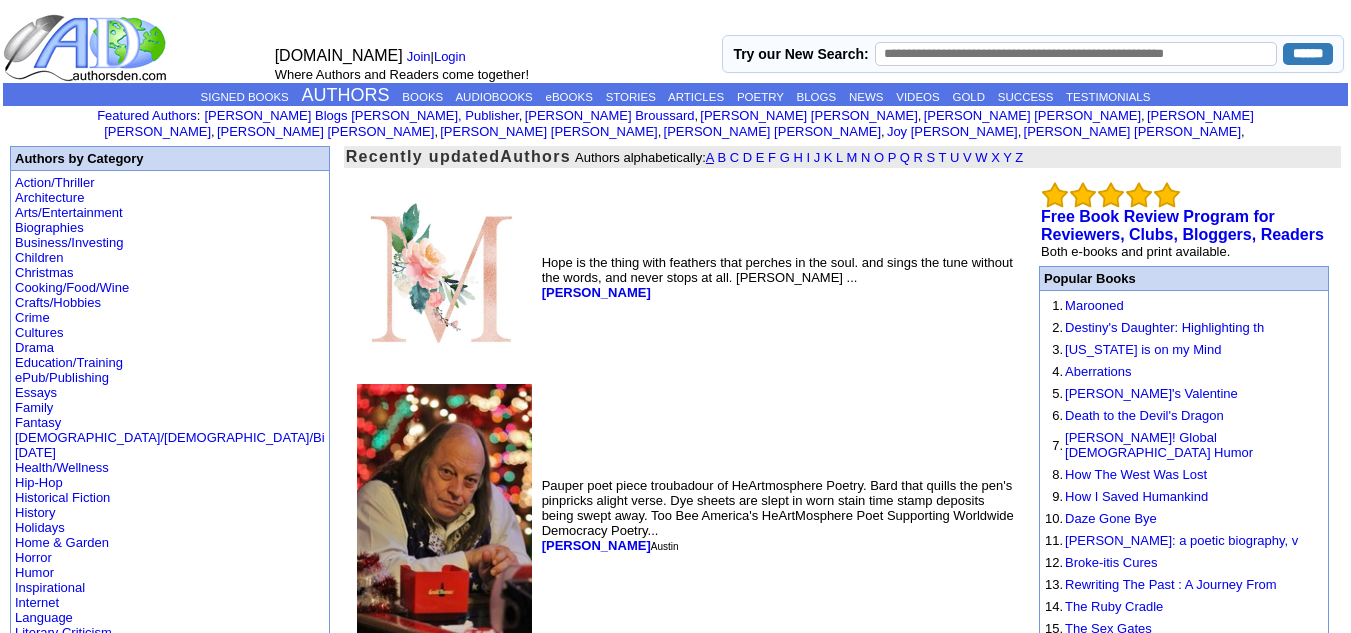 click on "A" at bounding box center (710, 157) 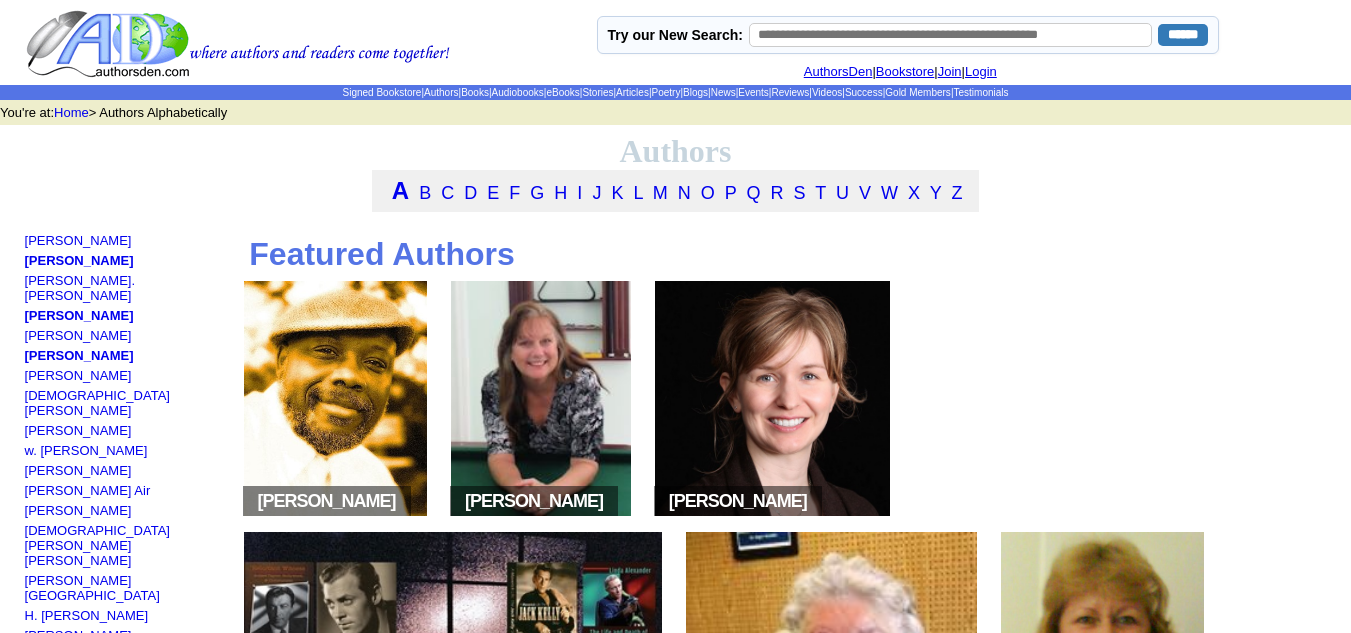 scroll, scrollTop: 0, scrollLeft: 0, axis: both 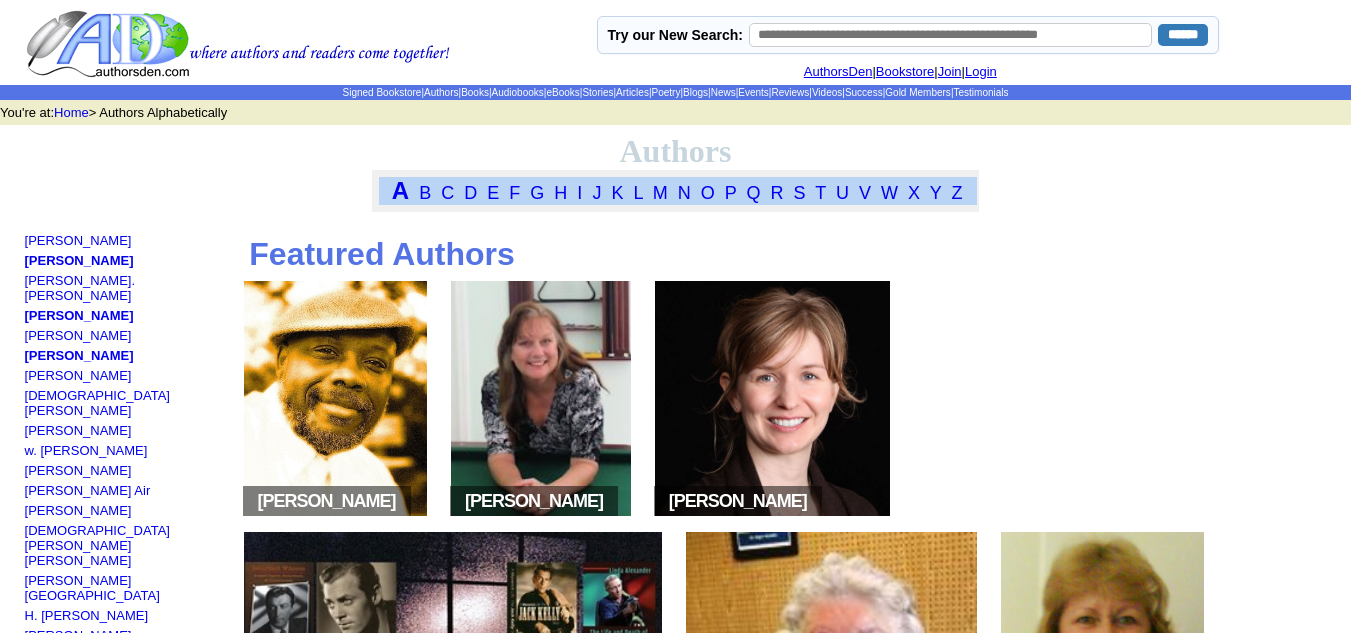 click on "A
B
C
D
E
F
G
H
I
J
K
L
M
N
O
P
Q
R
S
T
U
V
W
X
Y
Z
Kim M Aalaie   Aberjhani Karin  Adams" at bounding box center (676, 854) 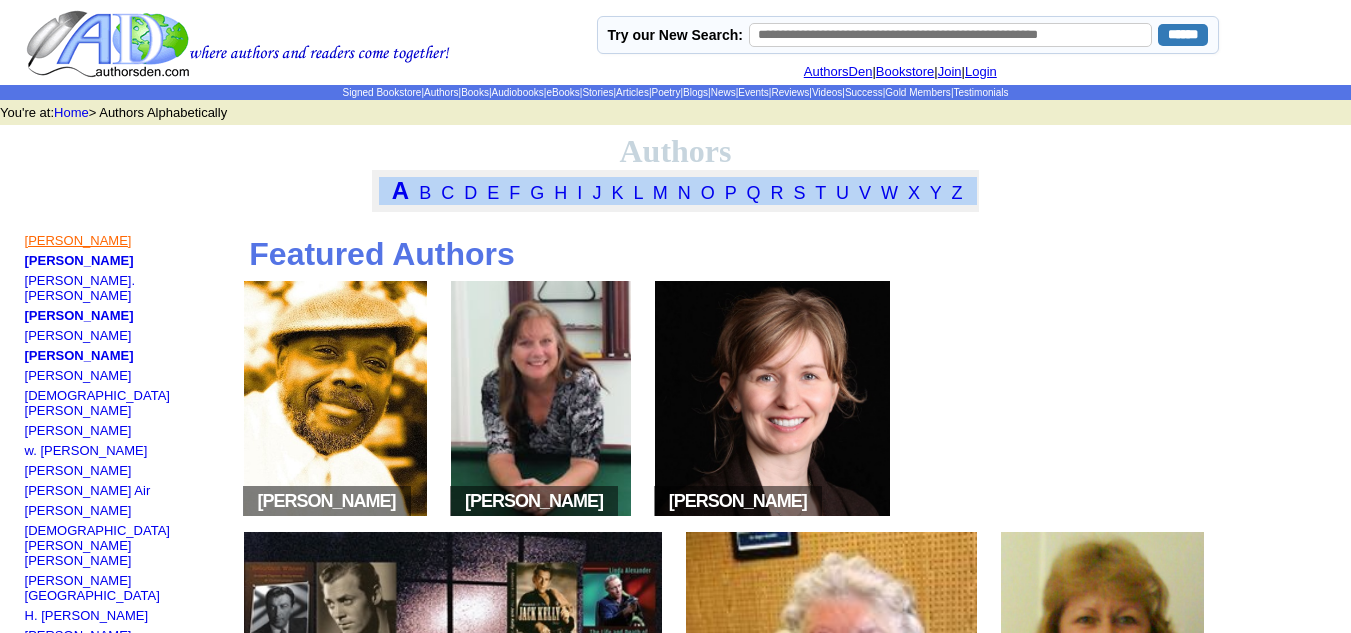click on "[PERSON_NAME]" at bounding box center [78, 240] 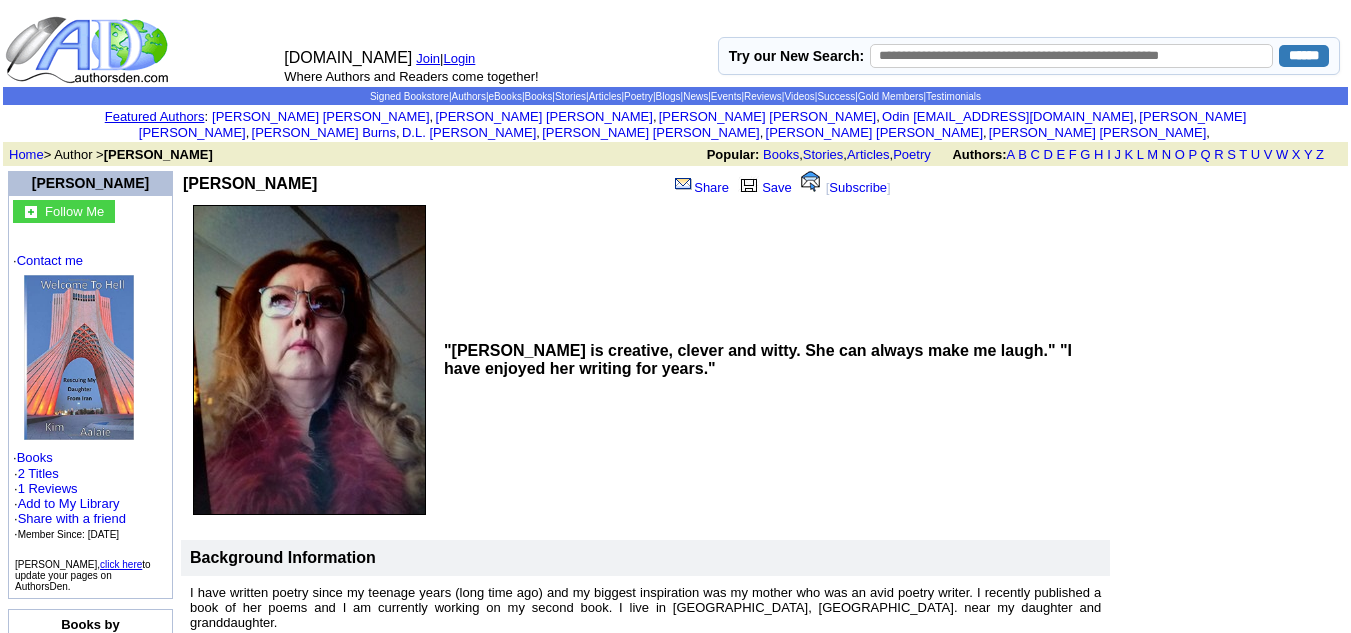 scroll, scrollTop: 0, scrollLeft: 0, axis: both 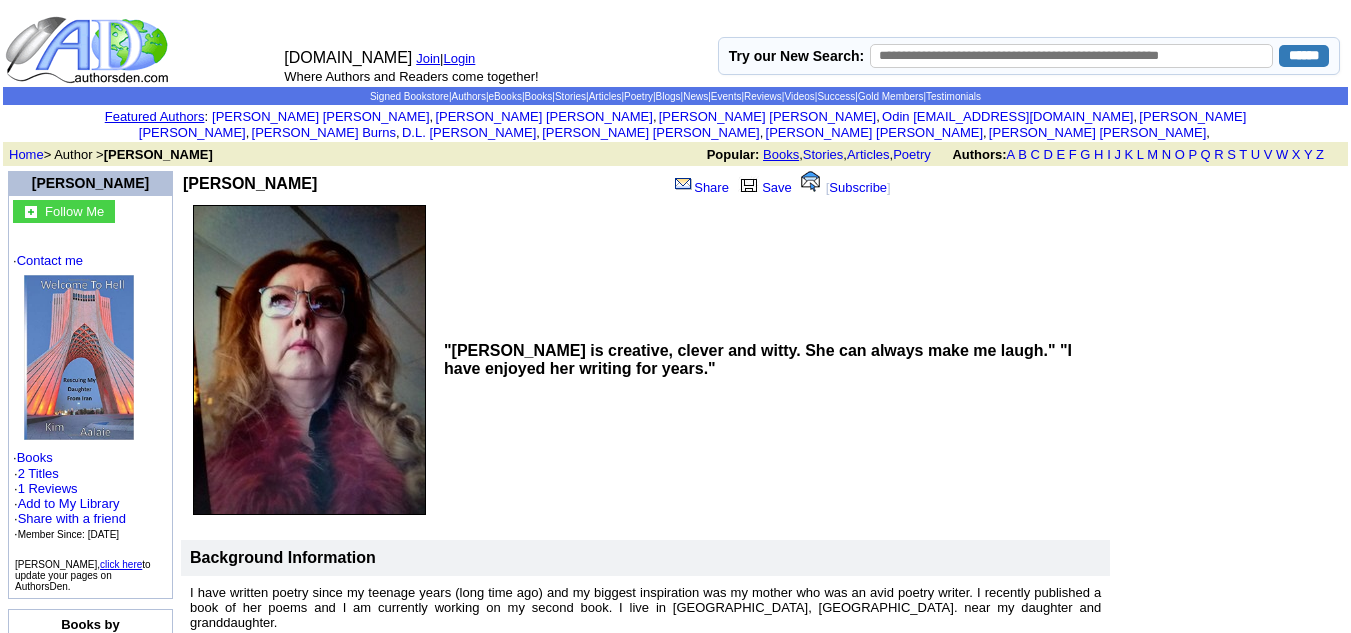 click on "Books" at bounding box center [781, 154] 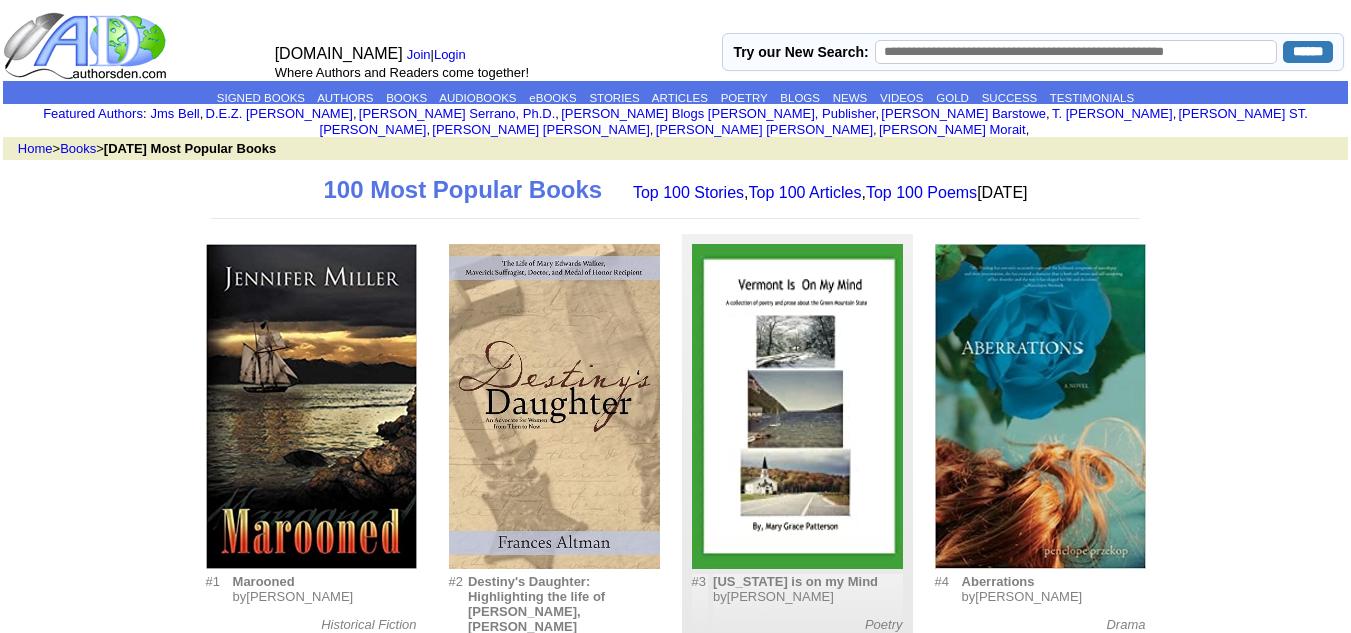 scroll, scrollTop: 0, scrollLeft: 0, axis: both 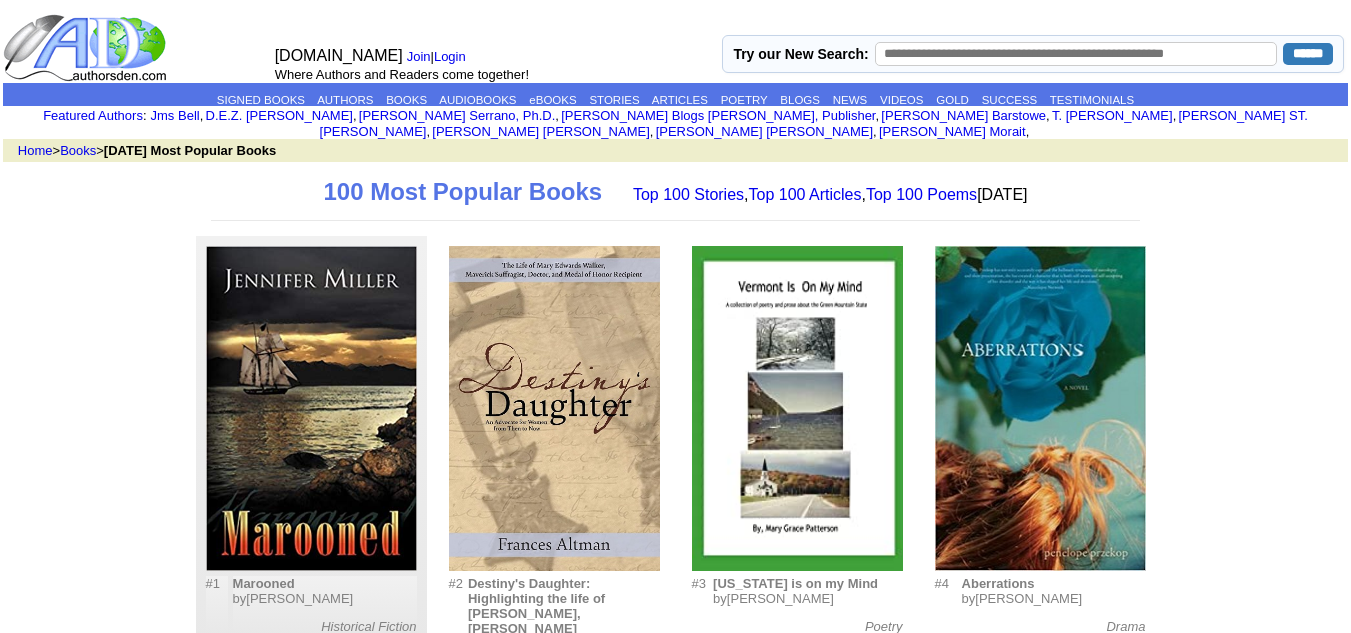 click at bounding box center (311, 408) 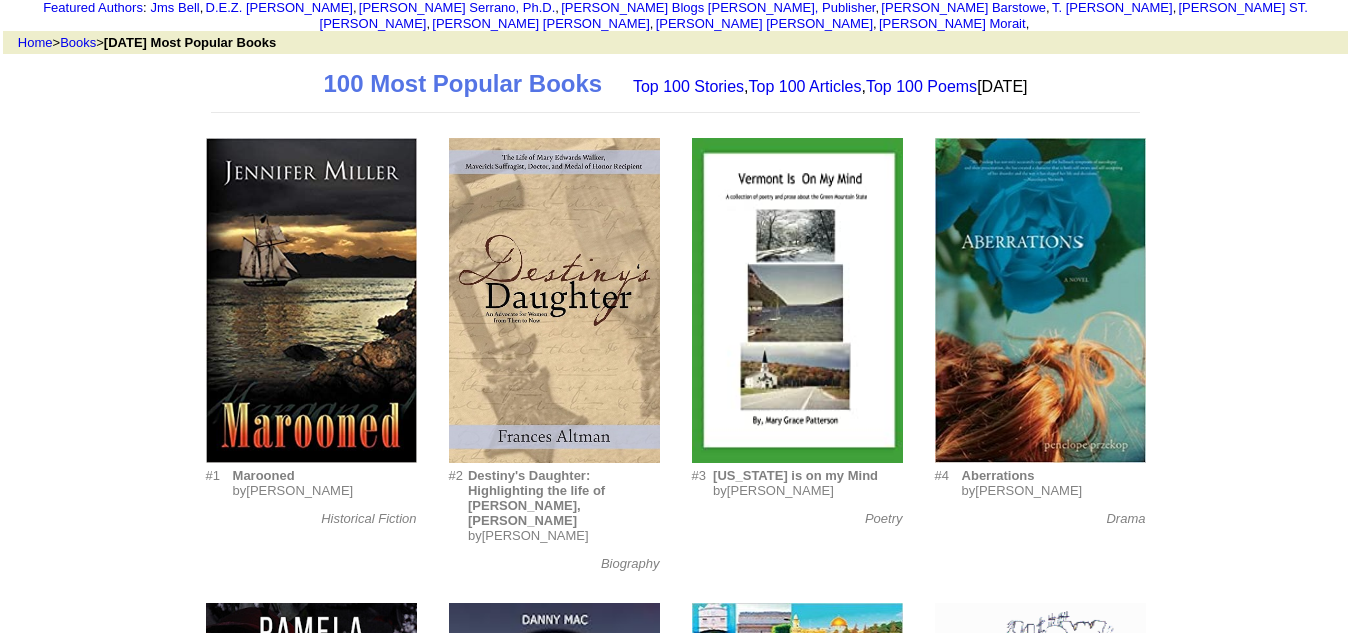 scroll, scrollTop: 115, scrollLeft: 0, axis: vertical 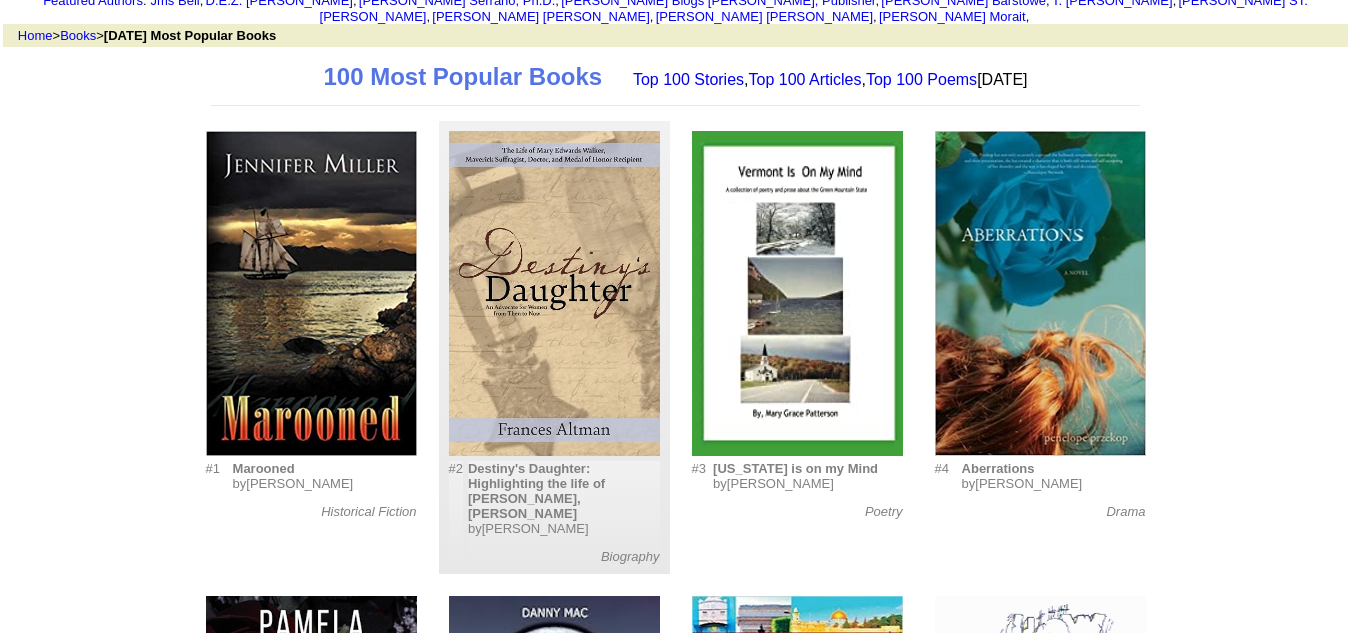 click at bounding box center (554, 293) 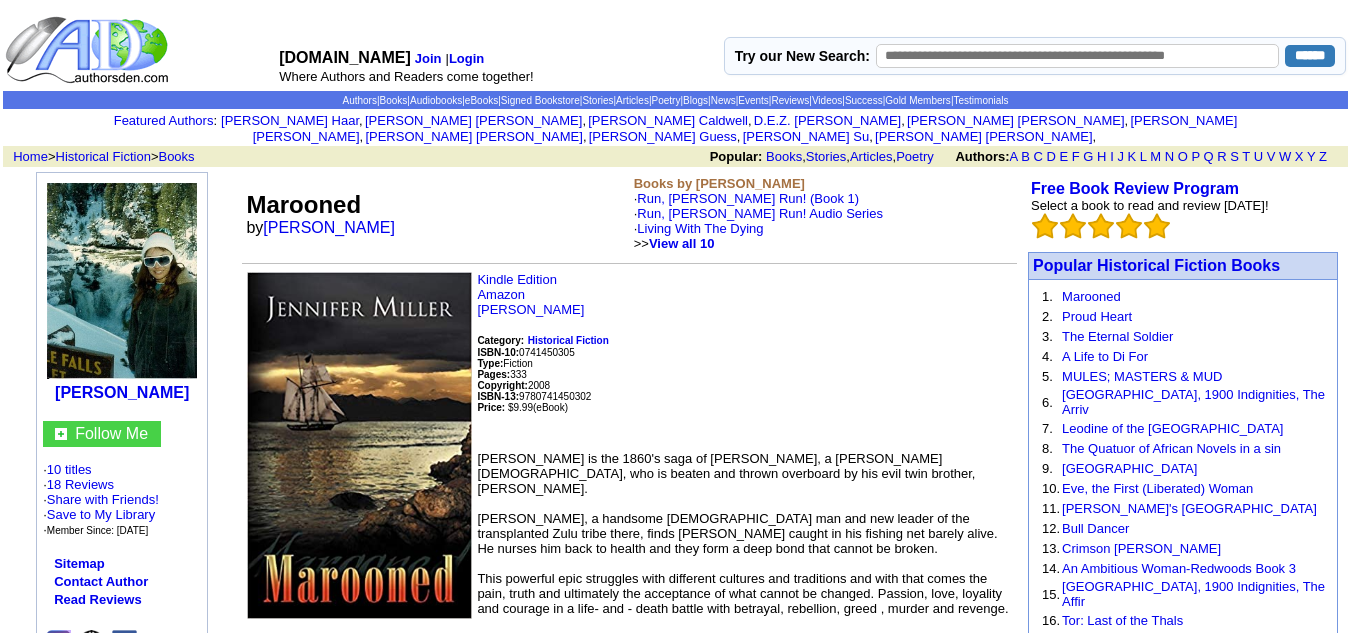 scroll, scrollTop: 0, scrollLeft: 0, axis: both 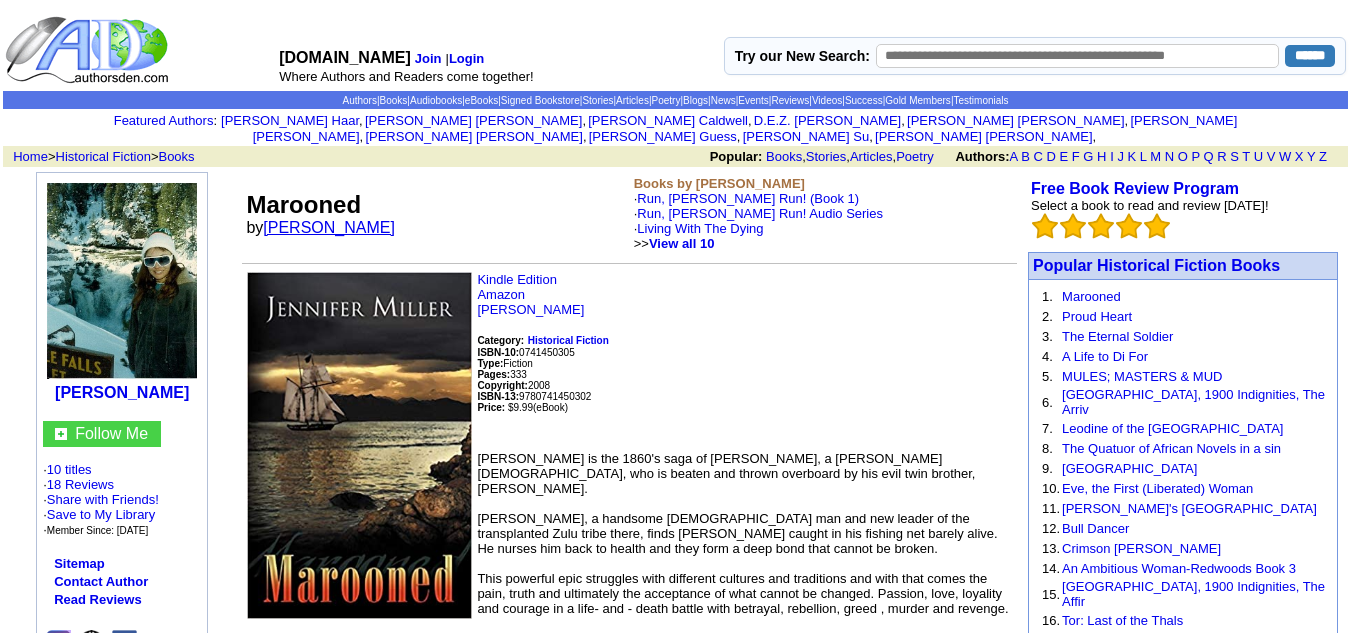 click on "[PERSON_NAME]" at bounding box center [329, 227] 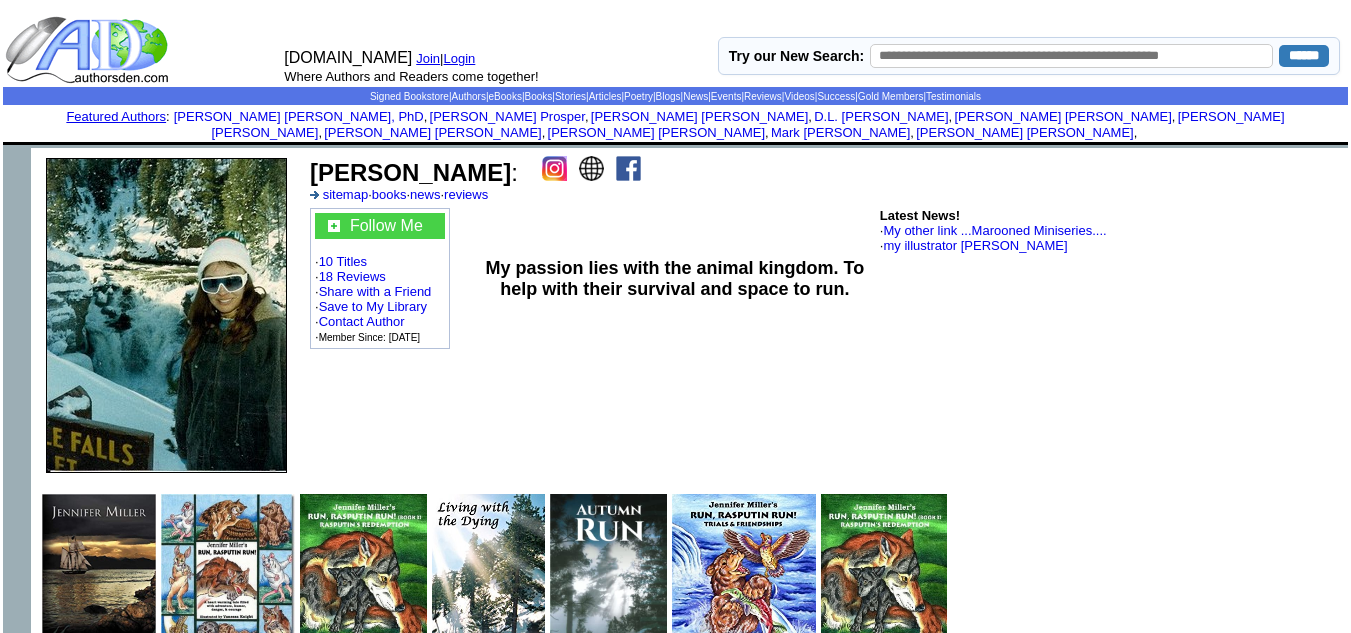scroll, scrollTop: 0, scrollLeft: 0, axis: both 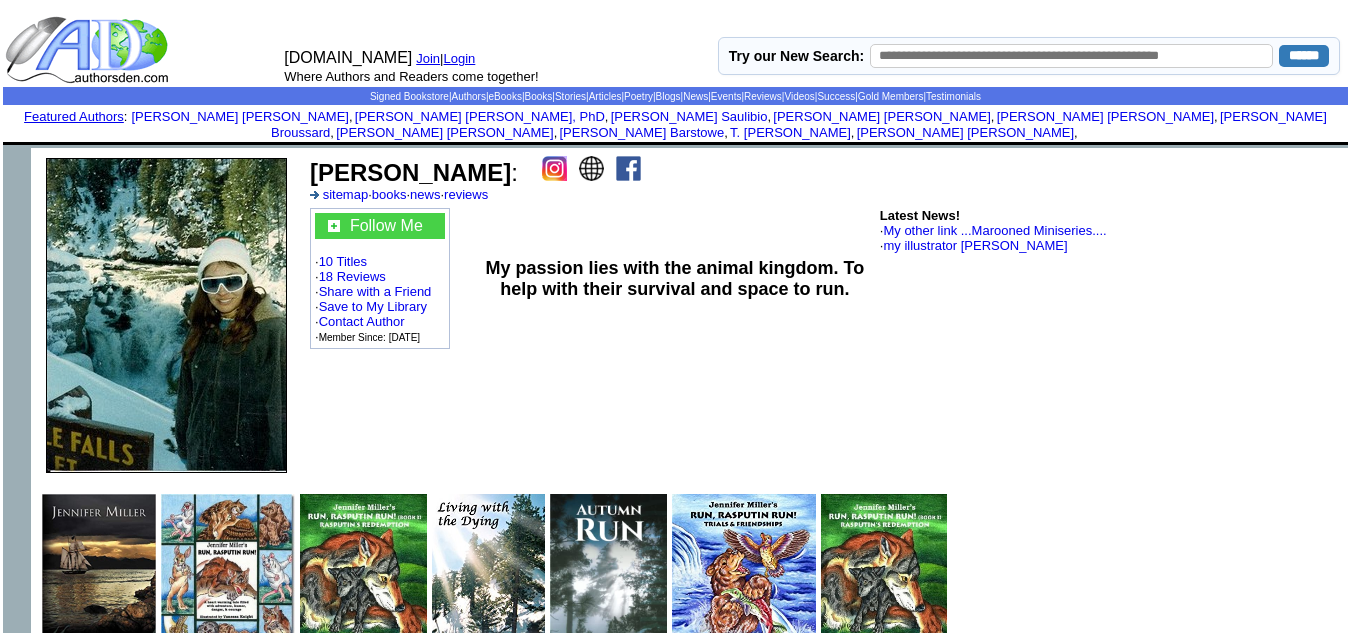 click at bounding box center (628, 168) 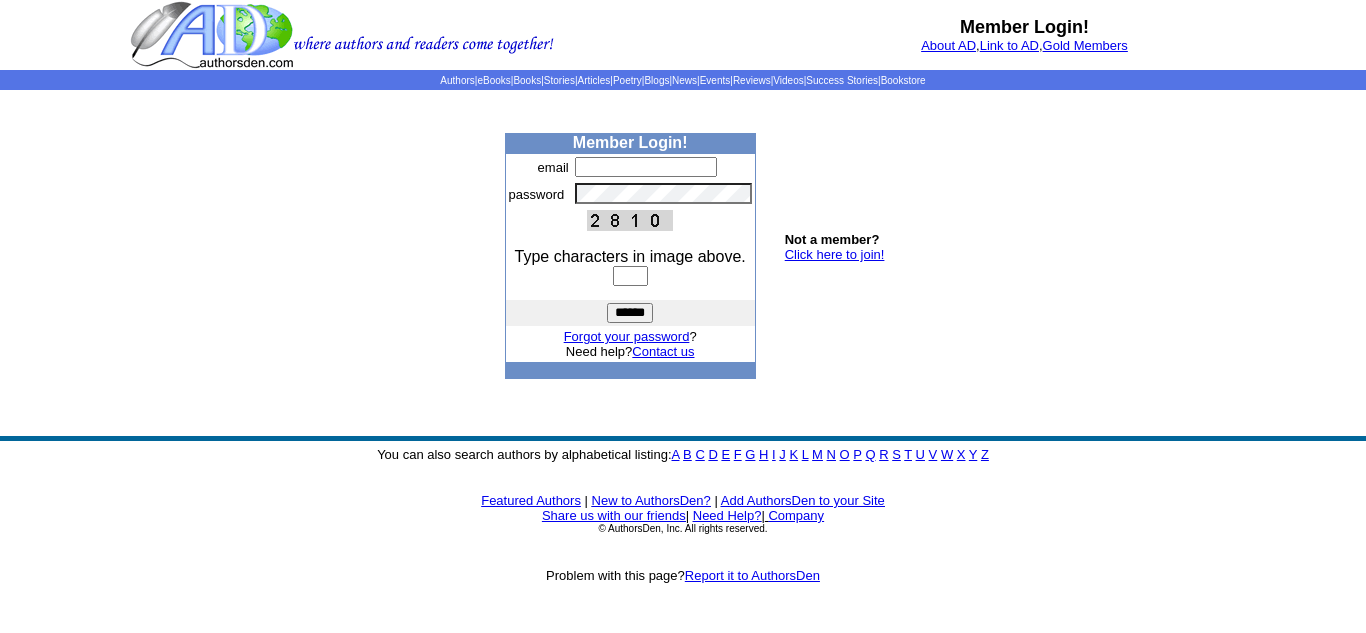 scroll, scrollTop: 0, scrollLeft: 0, axis: both 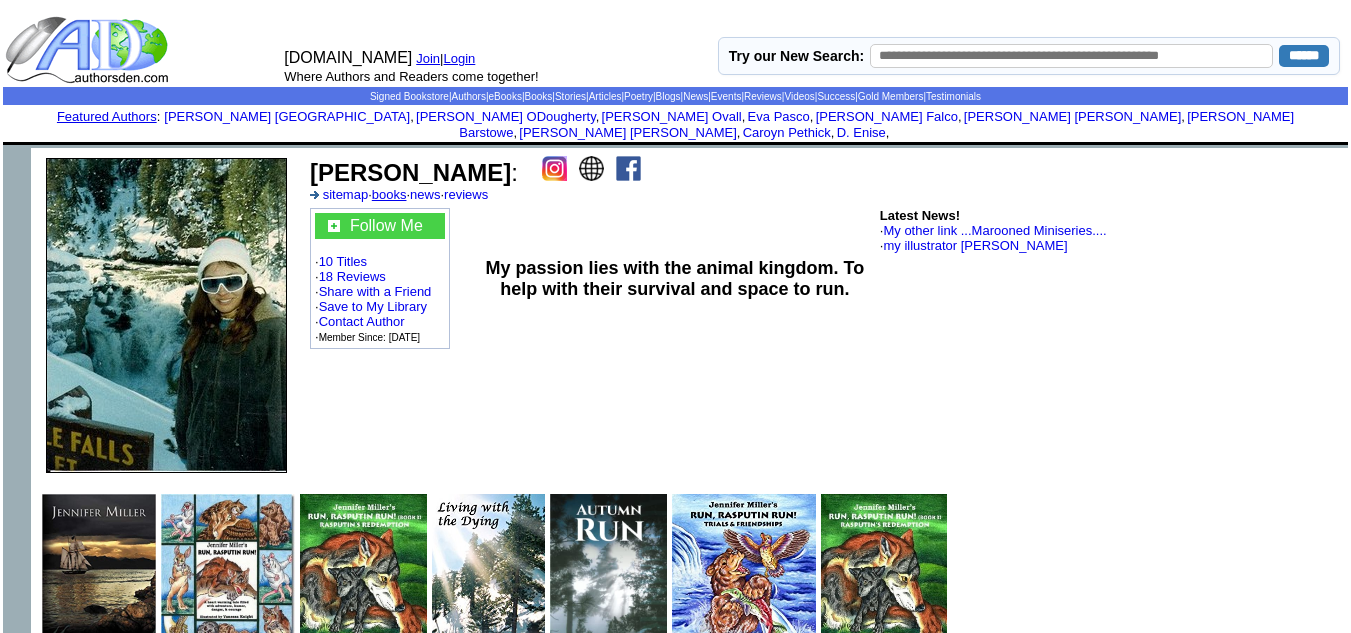 drag, startPoint x: 467, startPoint y: 155, endPoint x: 390, endPoint y: 175, distance: 79.555016 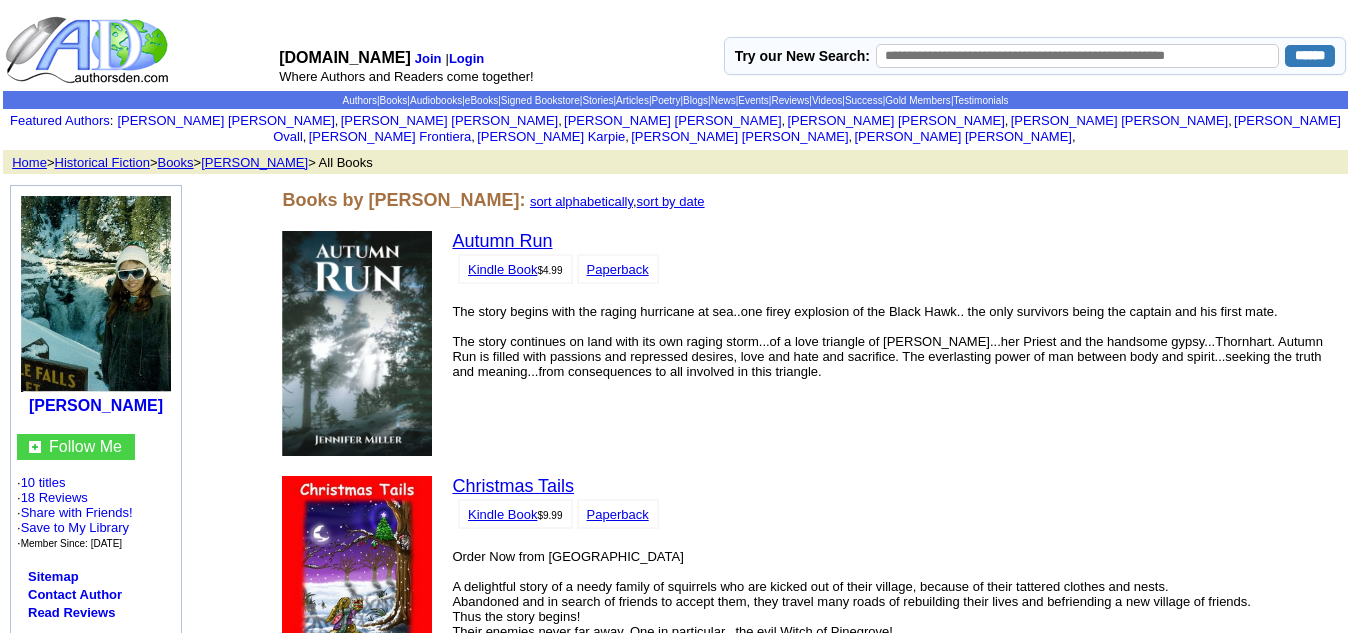 scroll, scrollTop: 0, scrollLeft: 0, axis: both 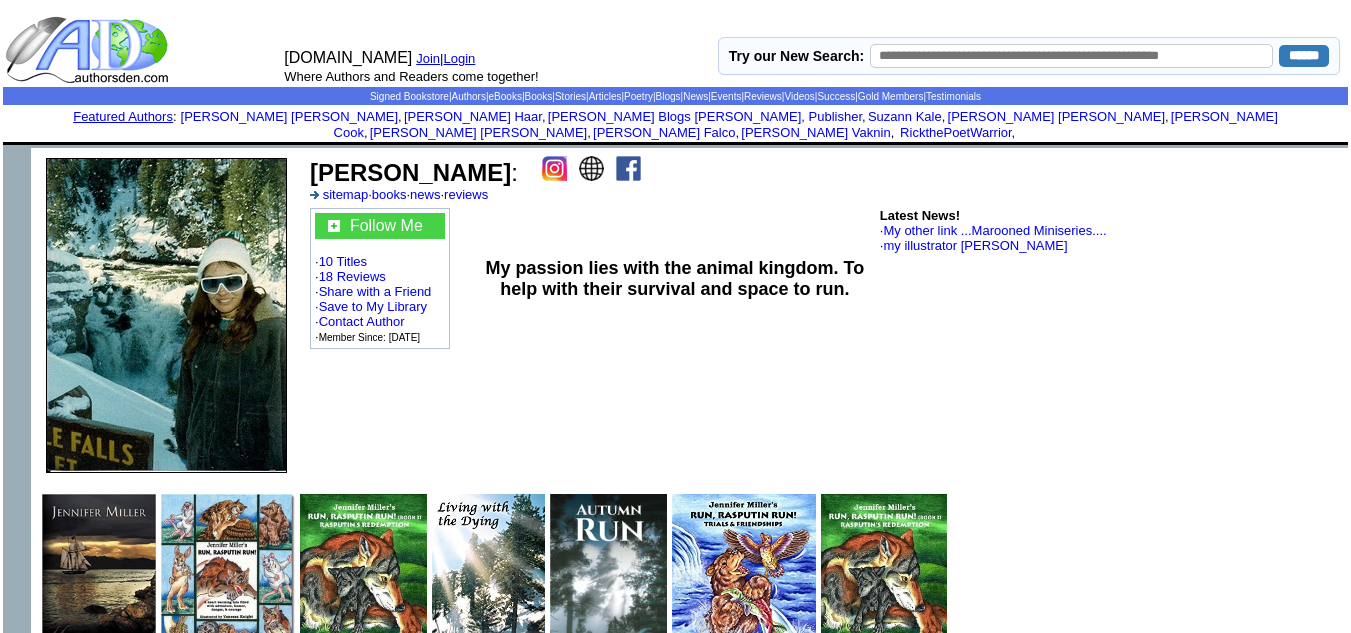 drag, startPoint x: 469, startPoint y: 158, endPoint x: 307, endPoint y: 148, distance: 162.30835 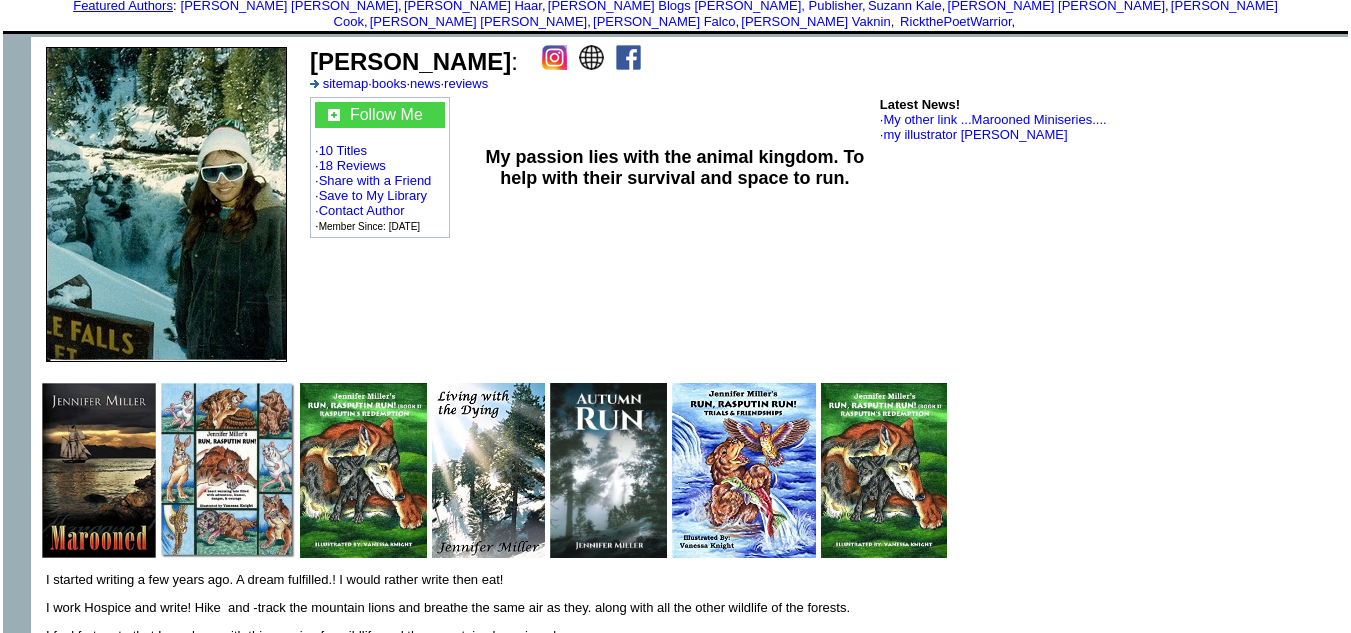 scroll, scrollTop: 0, scrollLeft: 0, axis: both 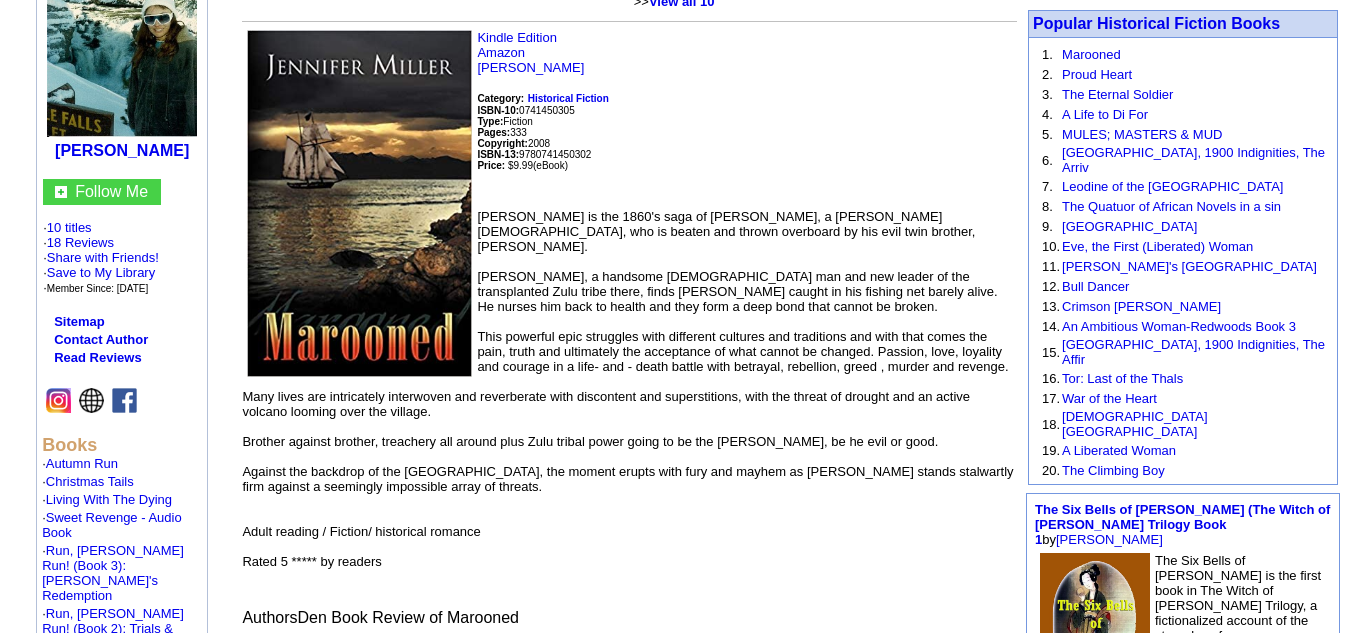 click 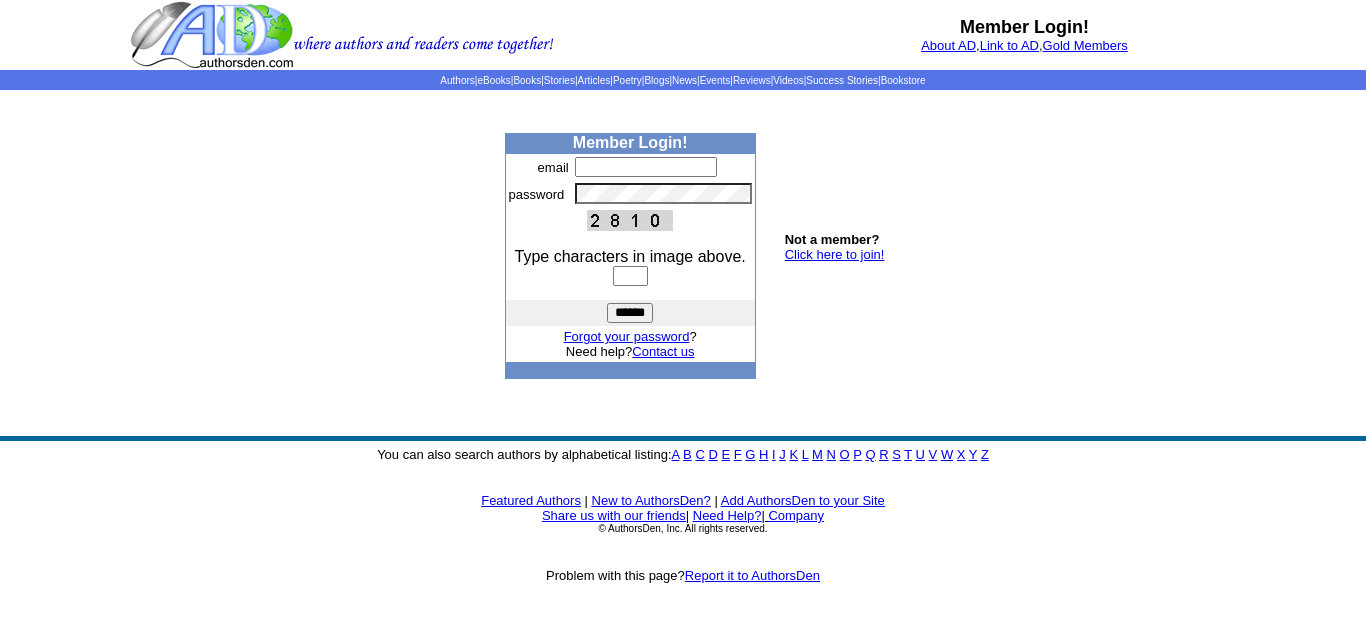 scroll, scrollTop: 0, scrollLeft: 0, axis: both 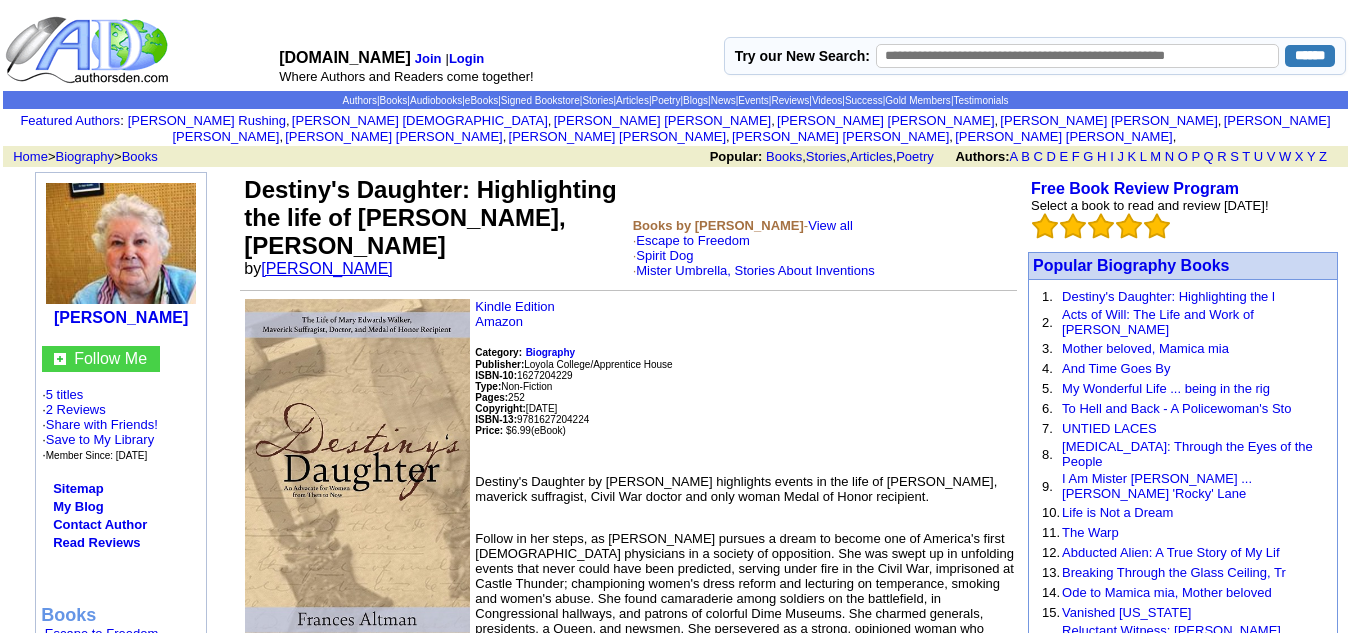 click on "[PERSON_NAME]" at bounding box center [327, 268] 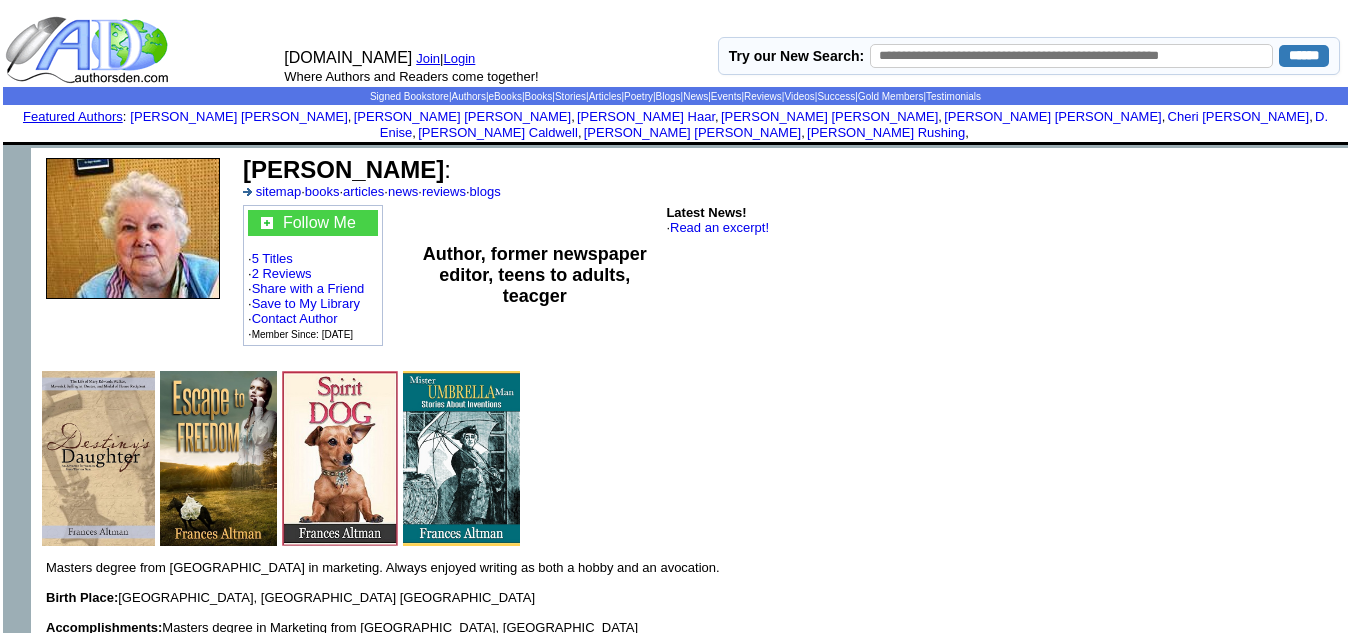 scroll, scrollTop: 0, scrollLeft: 0, axis: both 